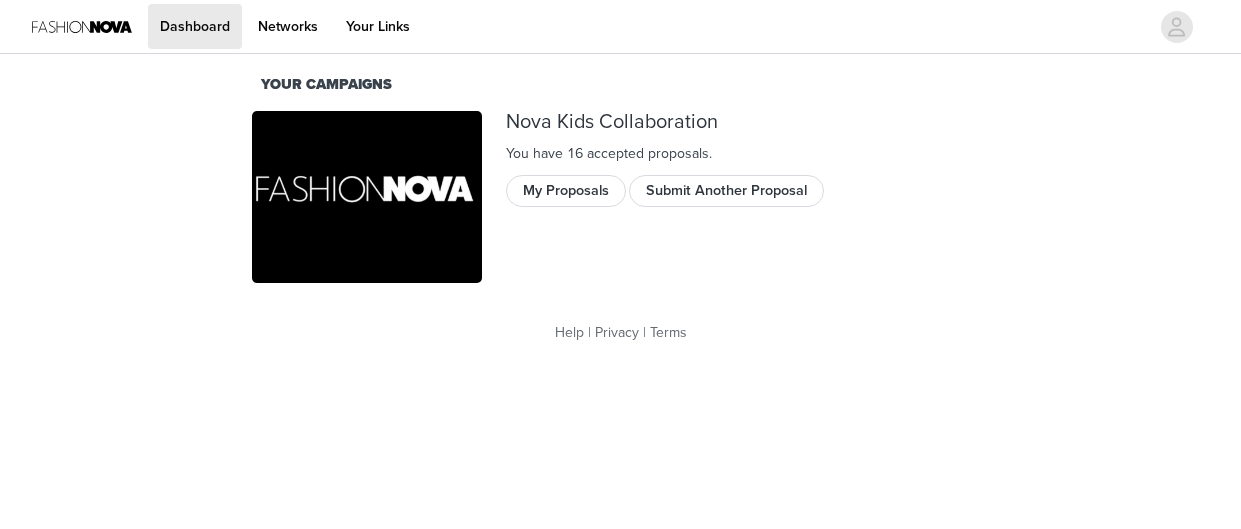 scroll, scrollTop: 0, scrollLeft: 0, axis: both 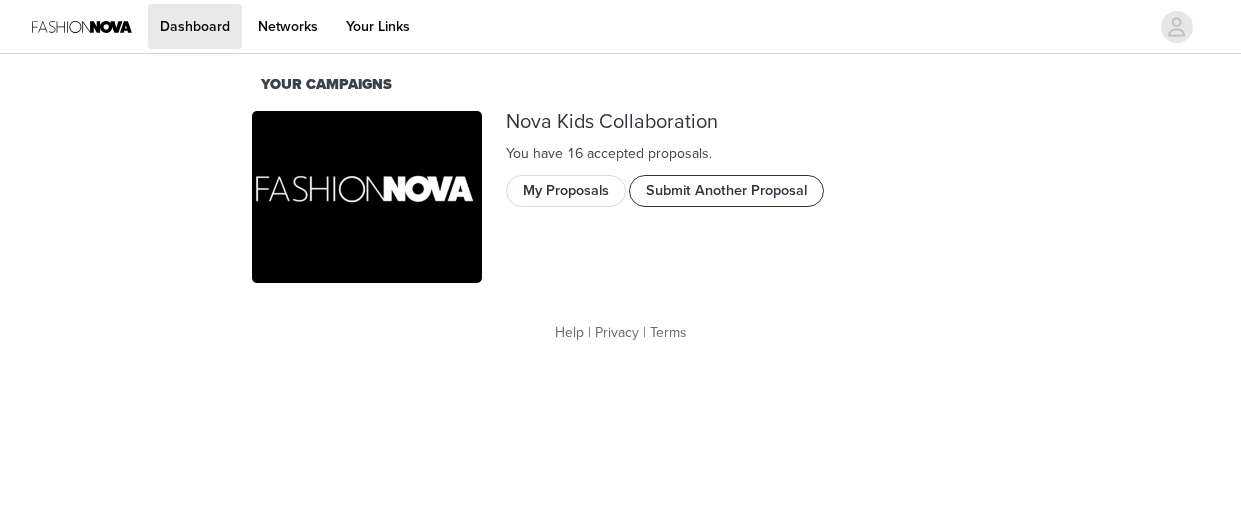 click on "Submit Another Proposal" at bounding box center (726, 191) 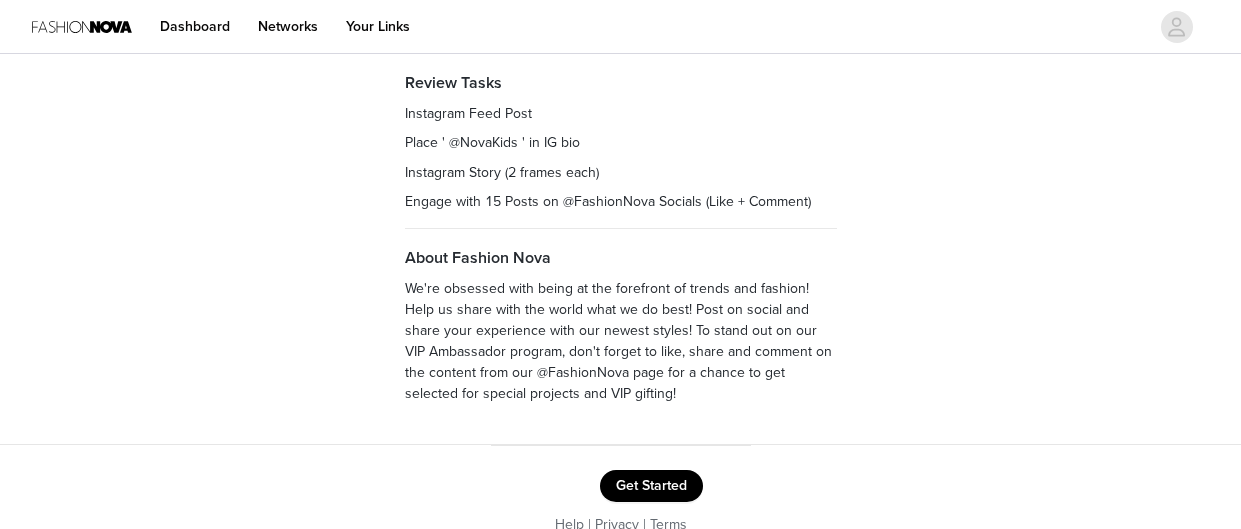 scroll, scrollTop: 289, scrollLeft: 0, axis: vertical 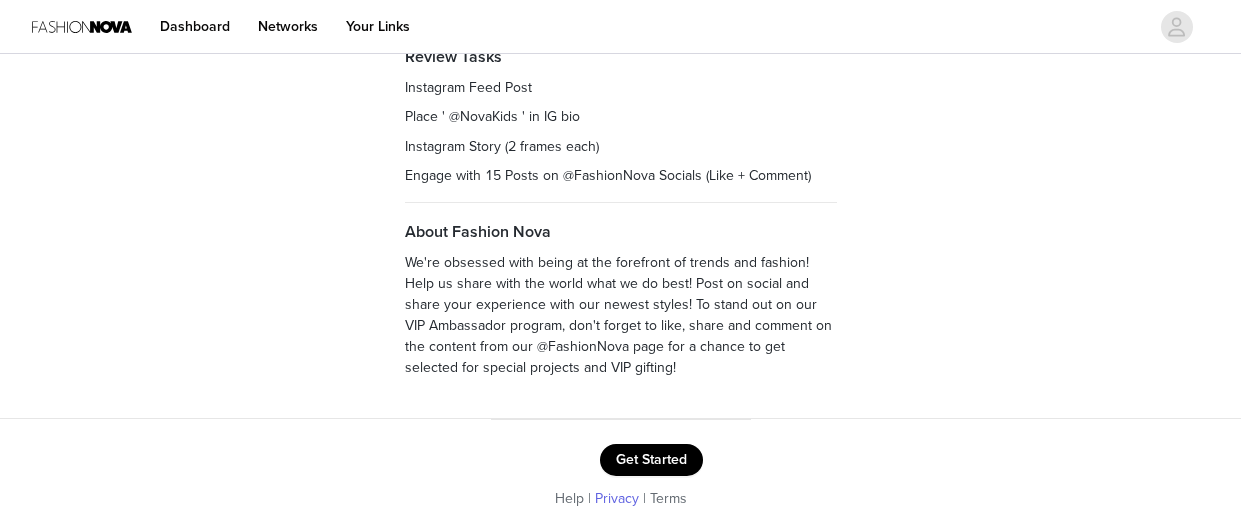 click on "Privacy" at bounding box center (617, 498) 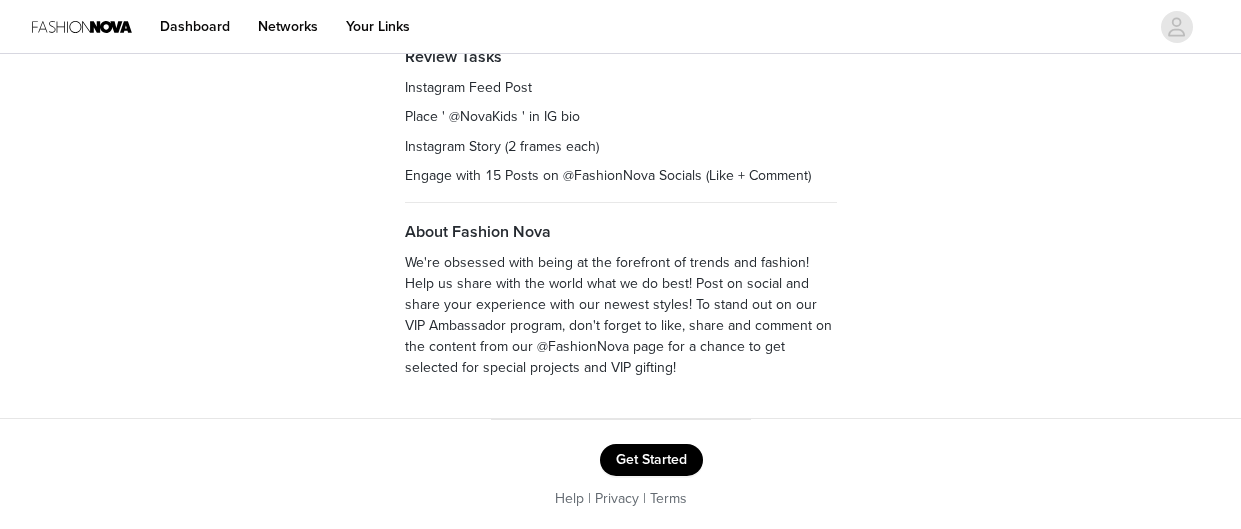 click on "Get Started" at bounding box center [651, 460] 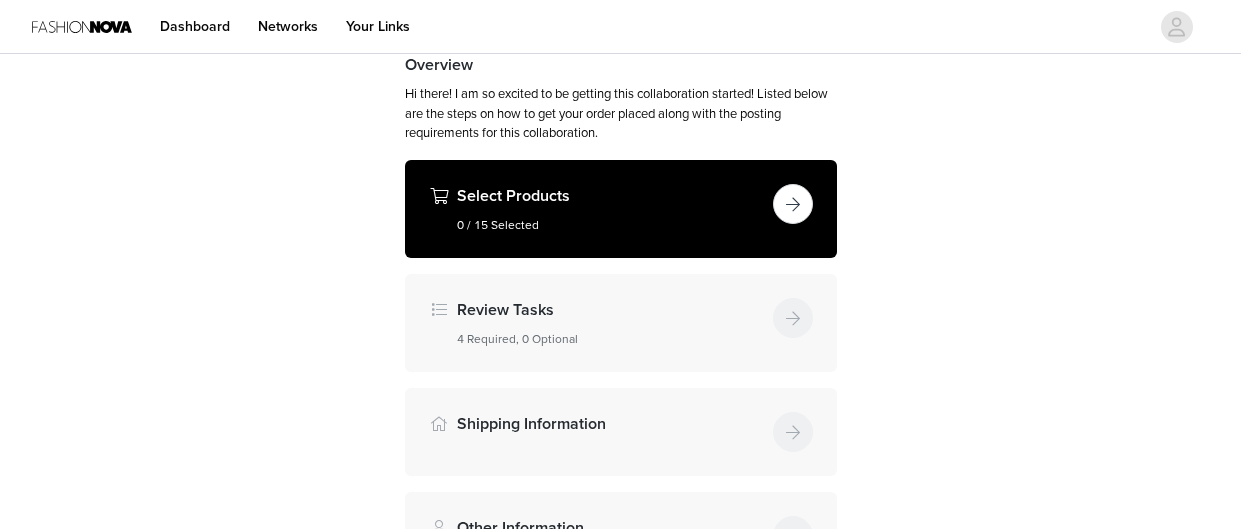scroll, scrollTop: 126, scrollLeft: 0, axis: vertical 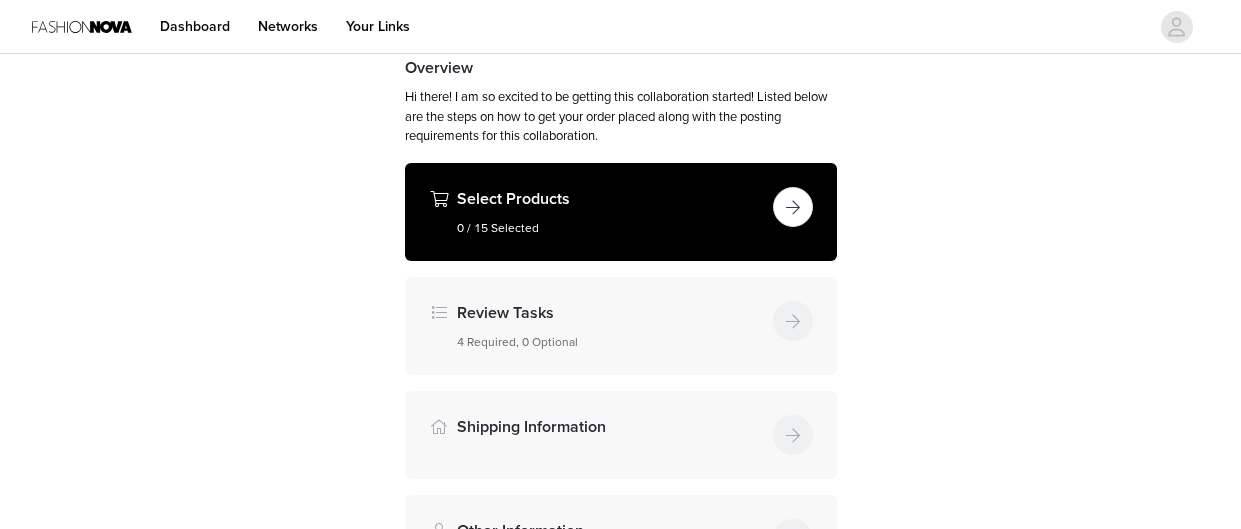 click at bounding box center (793, 207) 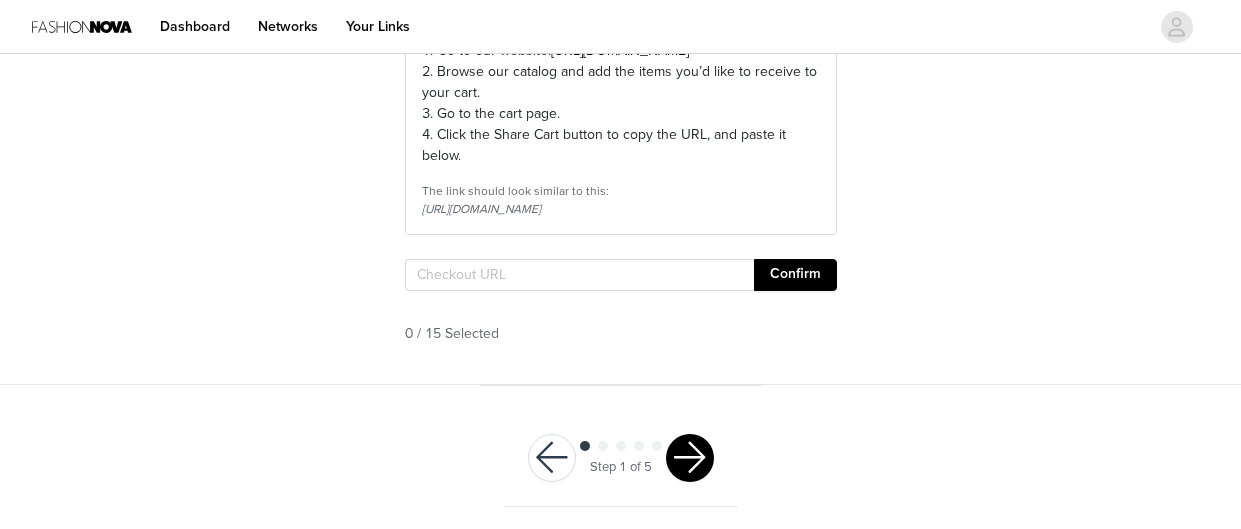 scroll, scrollTop: 297, scrollLeft: 0, axis: vertical 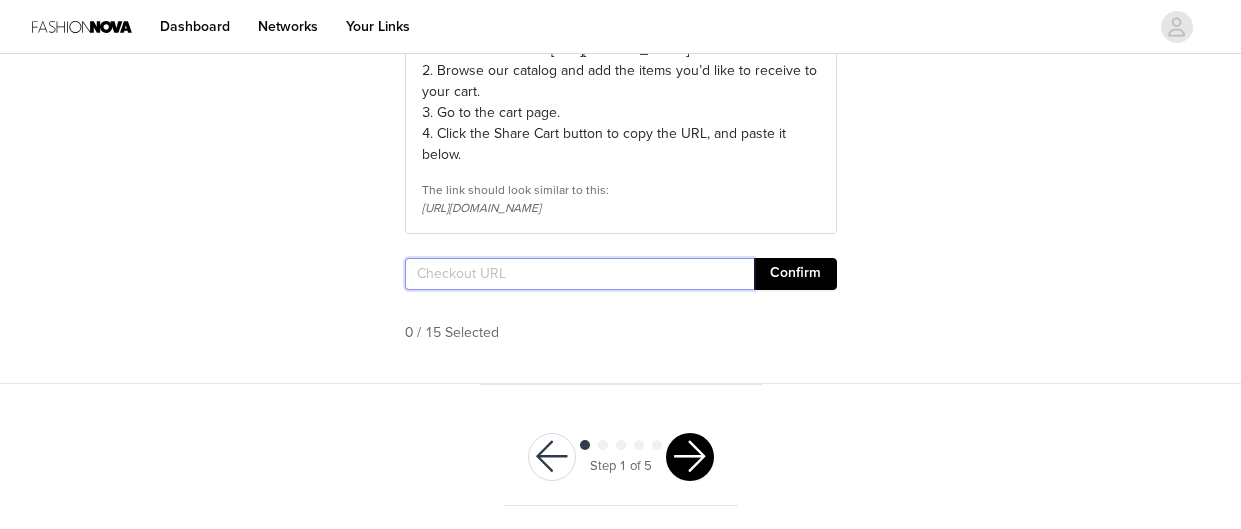click at bounding box center [579, 274] 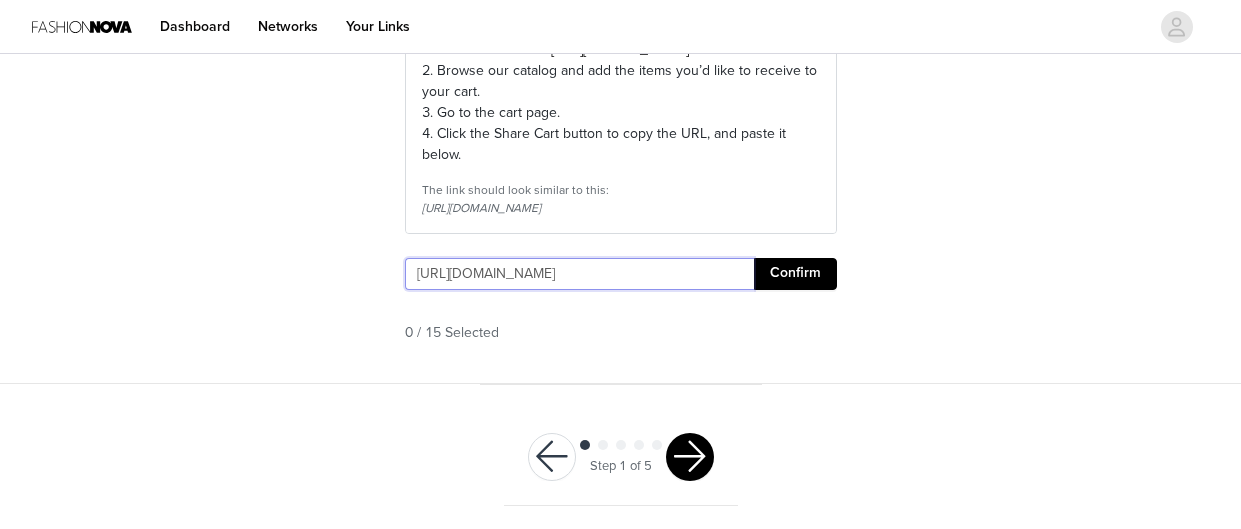 scroll, scrollTop: 0, scrollLeft: 2607, axis: horizontal 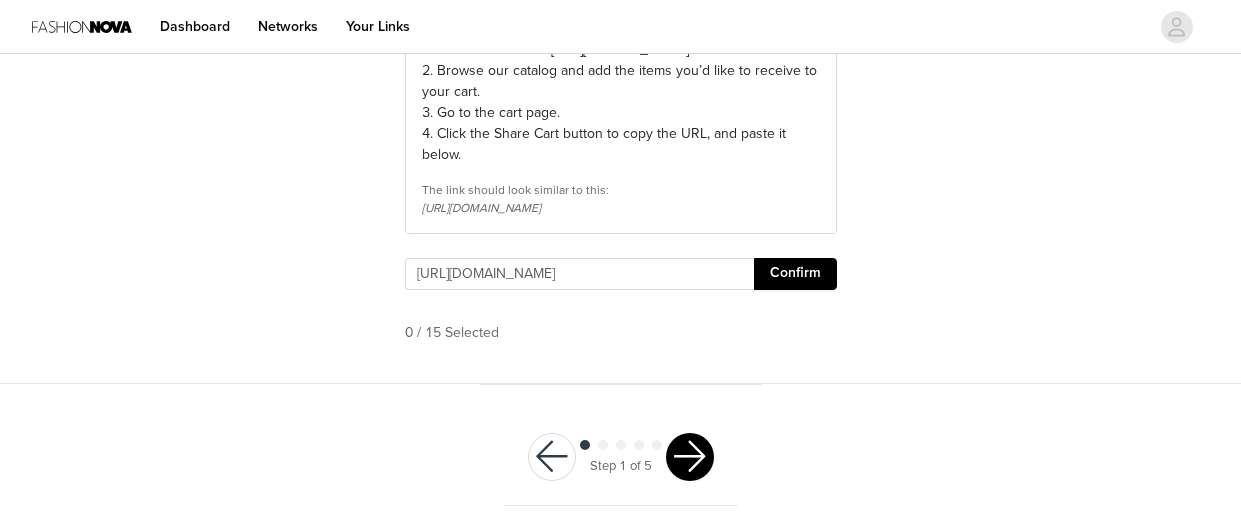 click on "Confirm" at bounding box center (795, 274) 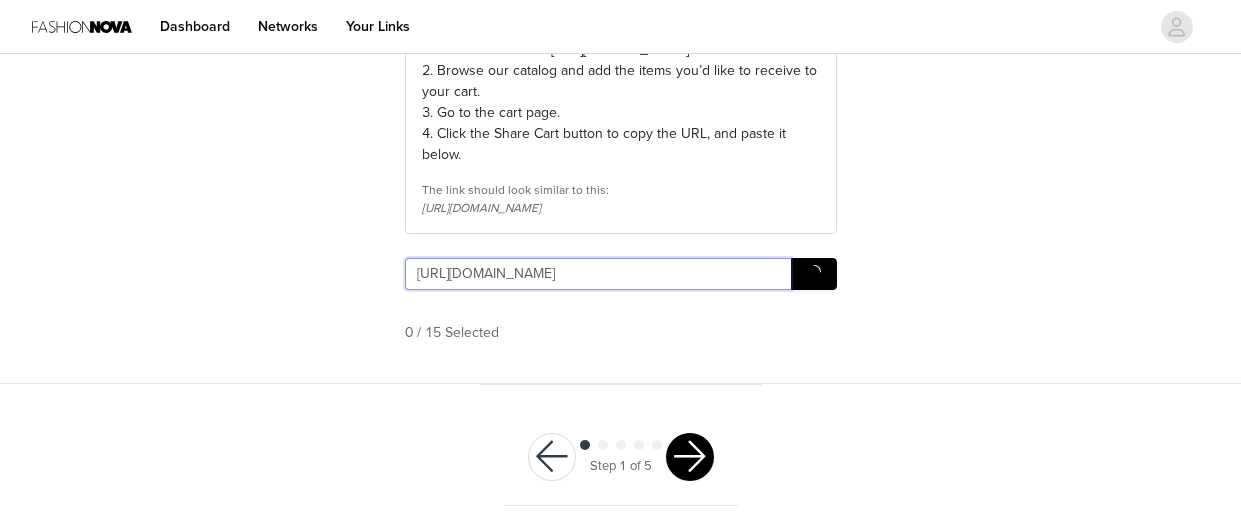 scroll, scrollTop: 0, scrollLeft: 2571, axis: horizontal 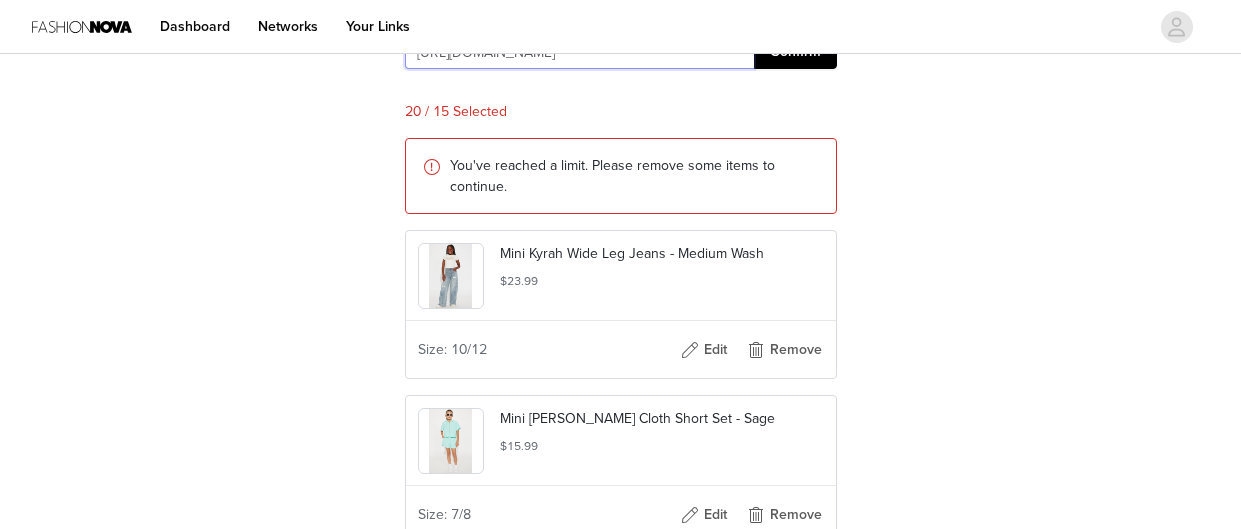 click on "https://www.fashionnova.com/pages/shared-cart/39291291861116:1,39291602468988:1,39290291748988:1,39287114956924:1,39288148656252:1,39290306232444:1,39290308919420:1,39290295910524:1,39292023898236:1,39292044411004:1,39292047032444:1,39292205957244:1,39292206022780:1,39294052401276:1,39294052466812:1,39292473999484:1,39293266165884:1,39293266133116:1,39293839048828:1,39293839016060:1" at bounding box center (579, 53) 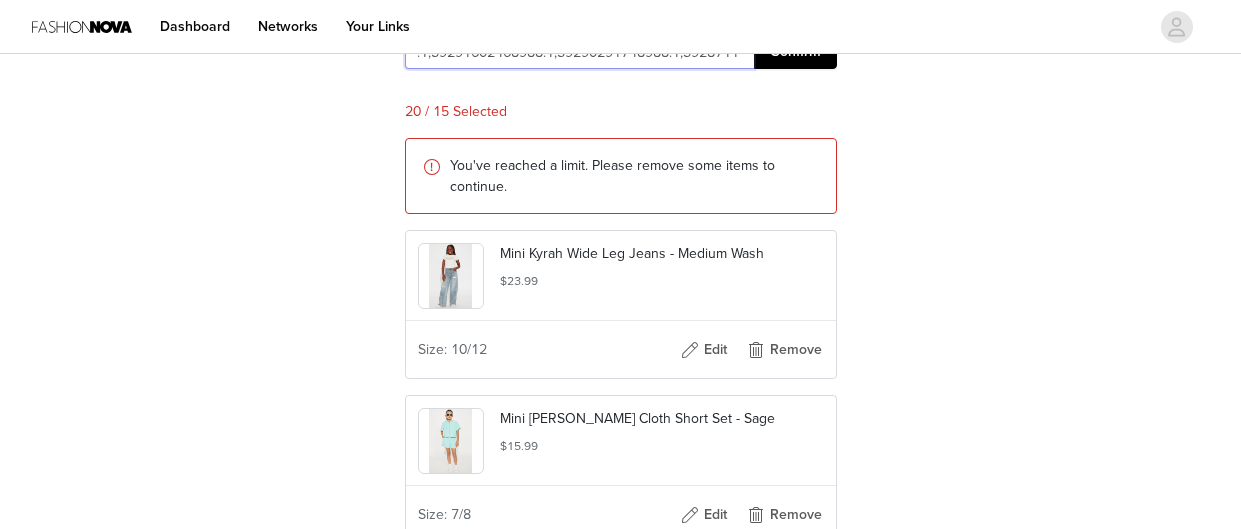 click on ":1,39291602468988:1,39290291748988:1,39287114956924:1,39288148656252:1,39290306232444:1,39290308919420:1,39290295910524:1,39292023898236:1,39292044411004:1,39292047032444:1,39292205957244:1,39292206022780:1,39294052401276:1,39294052466812:1,39292473999484:1,39293266165884:1,39293266133116:1,39293839048828:1,39293839016060:1" at bounding box center [579, 53] 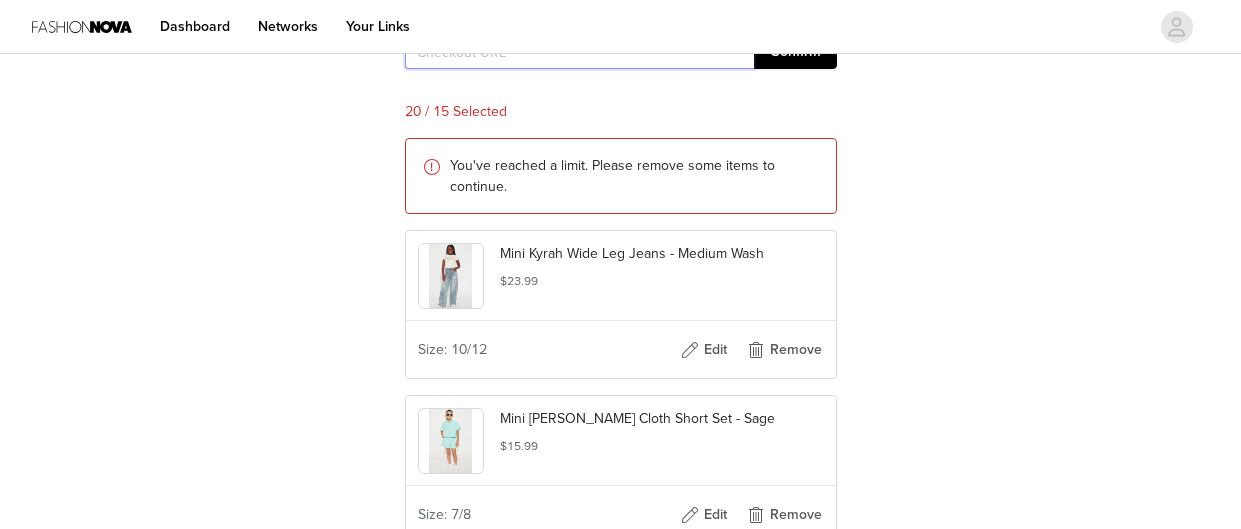 click at bounding box center (579, 53) 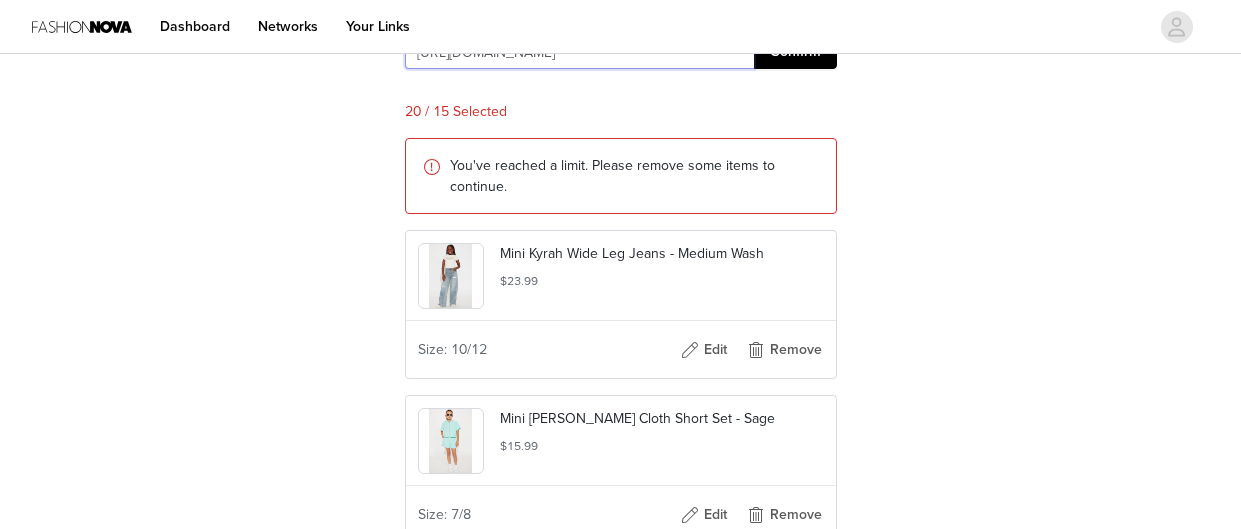 type on "https://www.fashionnova.com/pages/shared-cart/39289892208764:1,39290296402044:1,39291291861116:1,39290291748988:1,39287114956924:1,39290306232444:1,39290308919420:1,39290295910524:1,39292023898236:1,39292044411004:1,39292047032444:1,39292205957244:1,39292206022780:1,39294052401276:1,39294052466812:1,39292473999484:1,39293266165884:1,39293266133116:1,39293839048828:1,39293839016060:1" 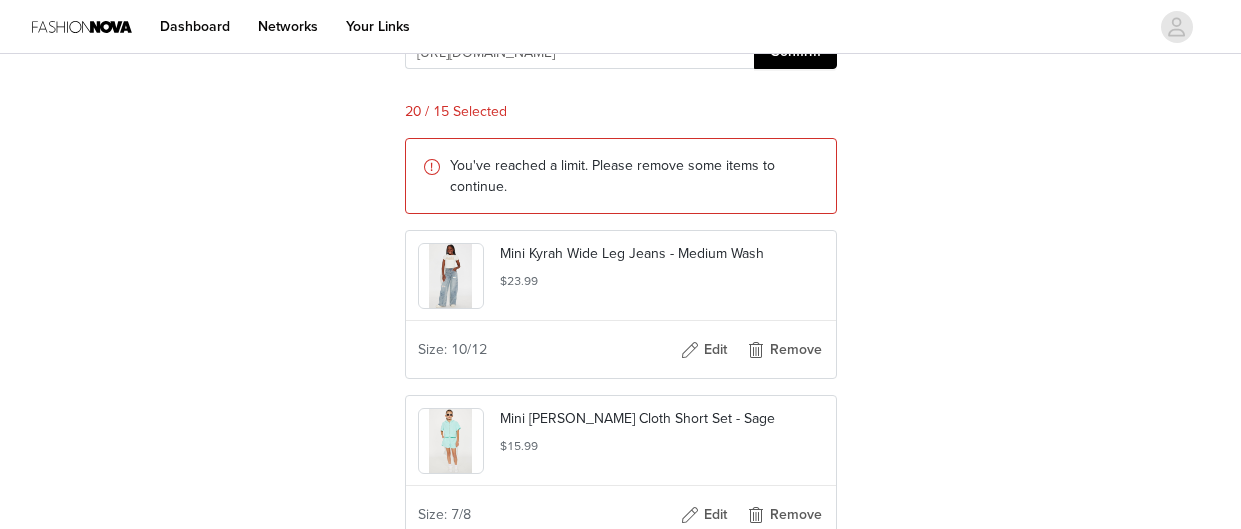 click on "Confirm" at bounding box center [795, 53] 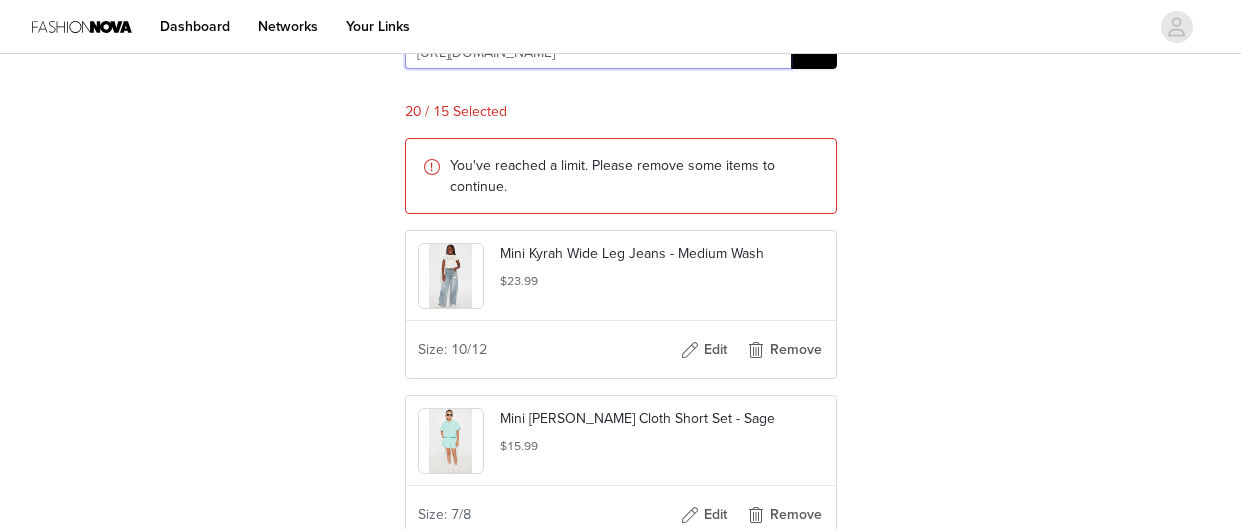 scroll, scrollTop: 0, scrollLeft: 2571, axis: horizontal 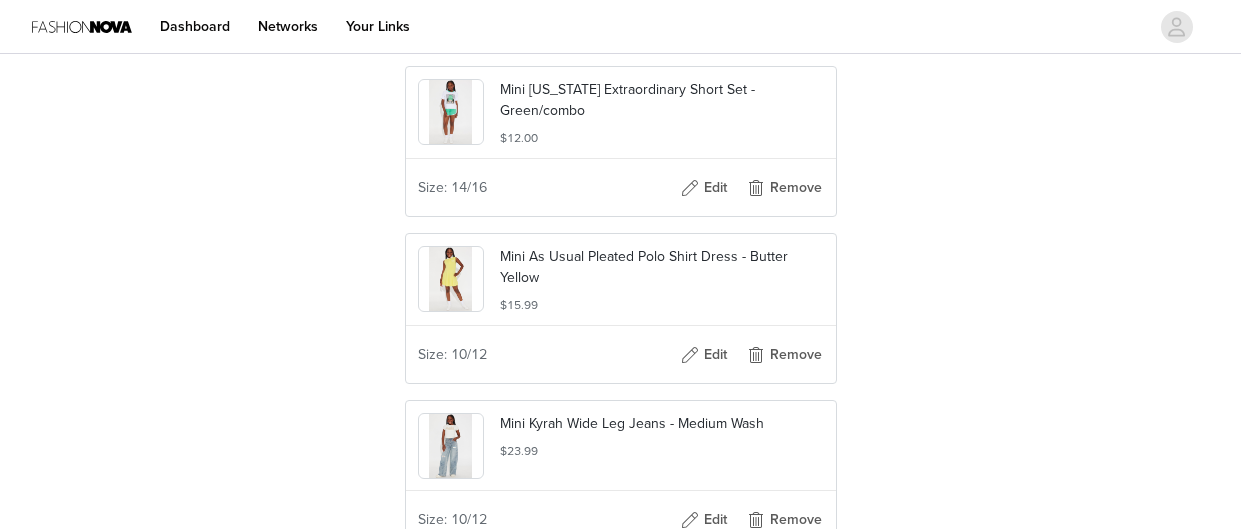 type 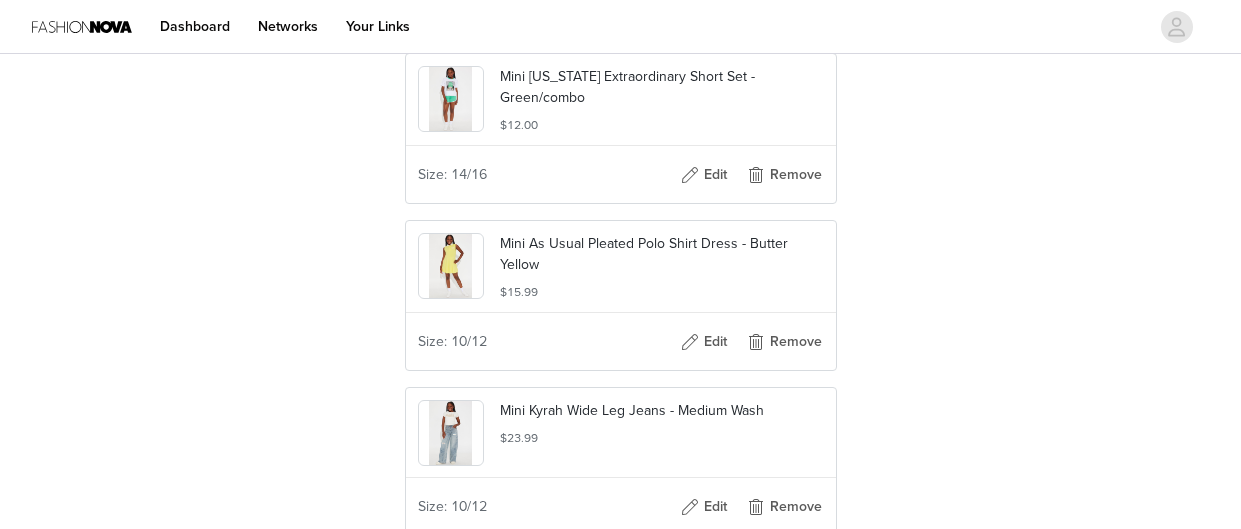 scroll, scrollTop: 696, scrollLeft: 0, axis: vertical 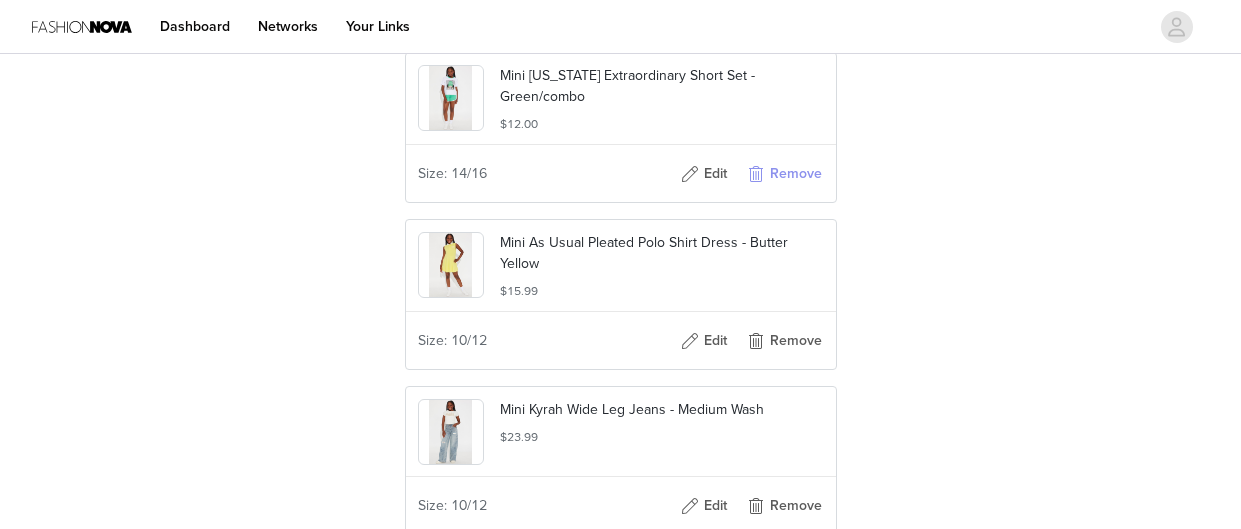 click on "Remove" at bounding box center (784, 174) 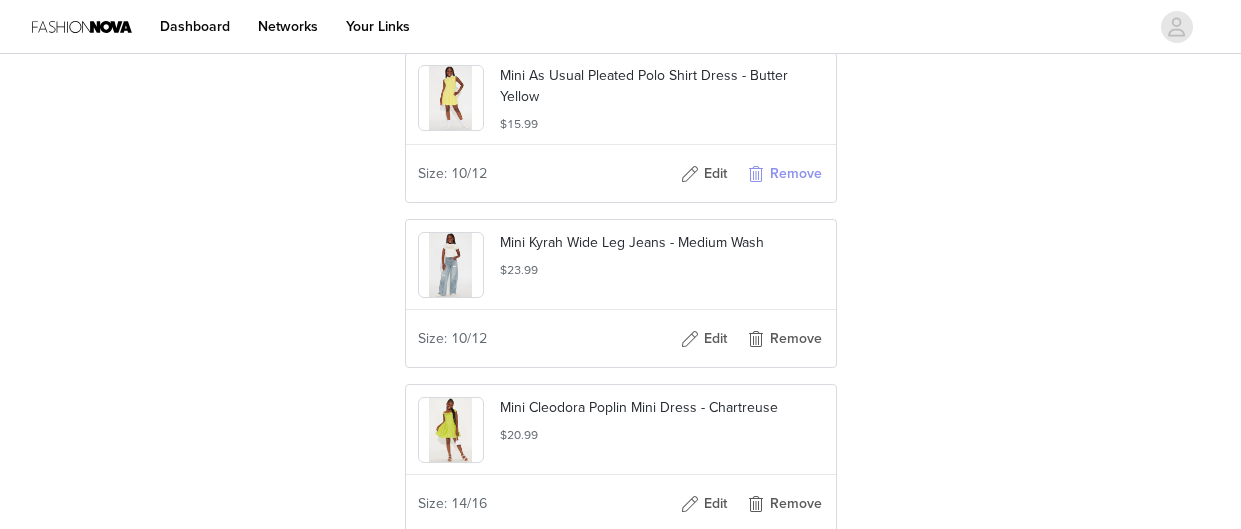 click on "Remove" at bounding box center [784, 174] 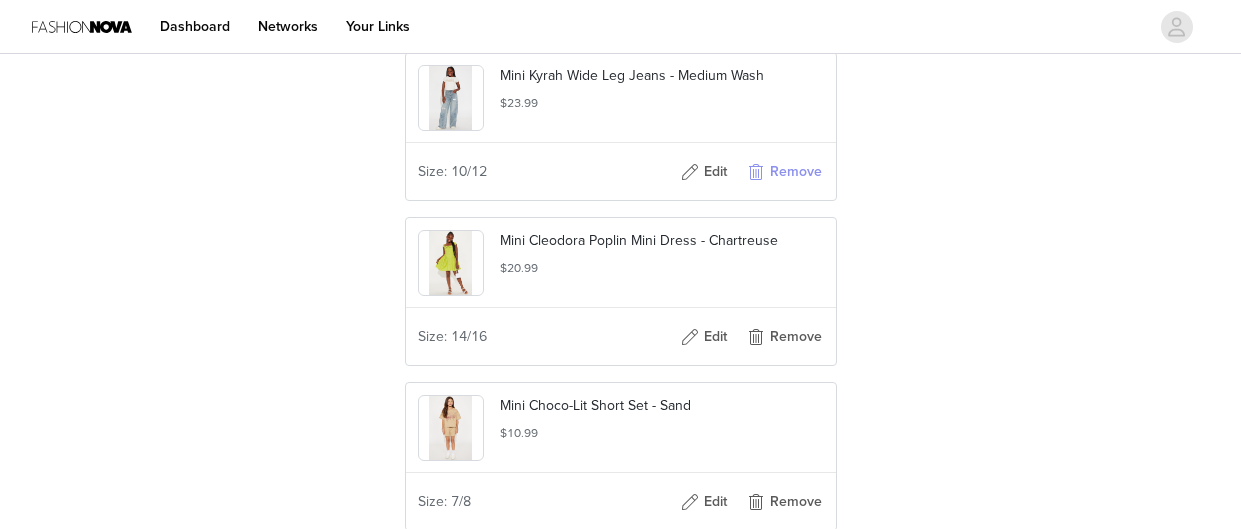 click on "Remove" at bounding box center [784, 172] 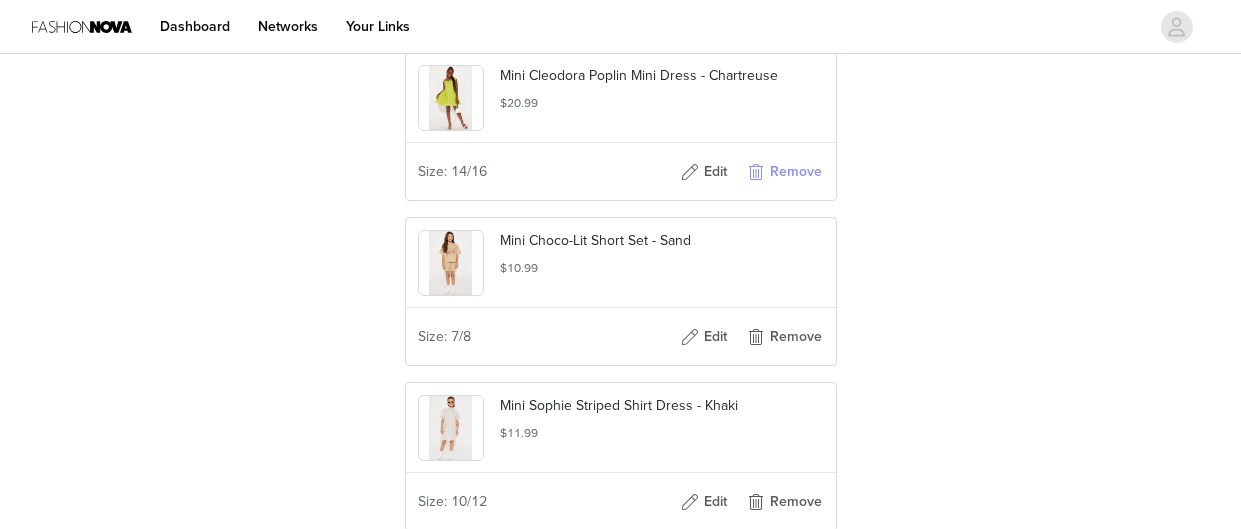 click on "Remove" at bounding box center [784, 172] 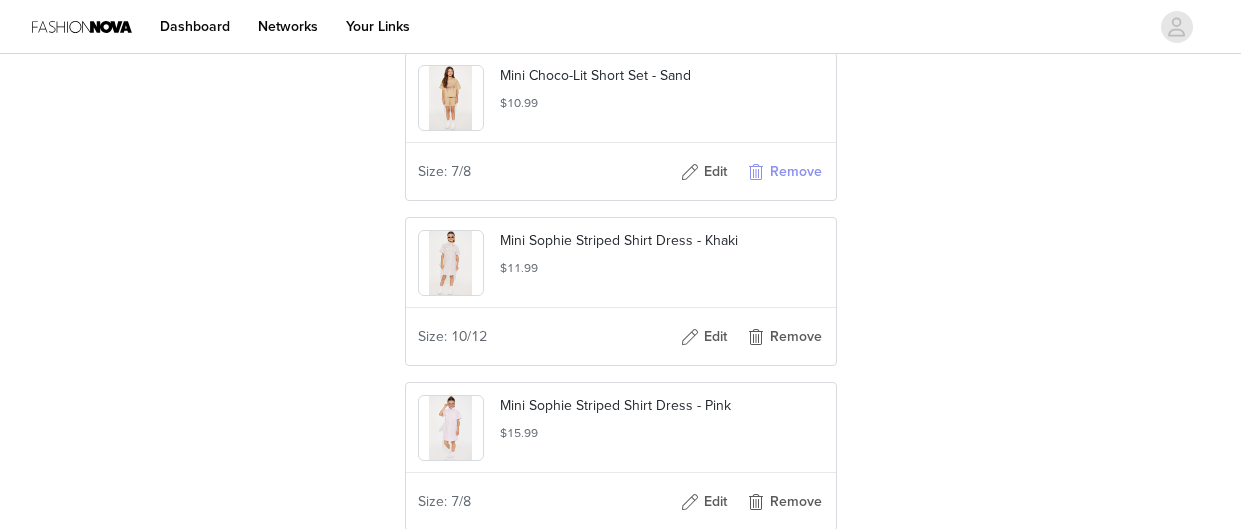 click on "Remove" at bounding box center [784, 172] 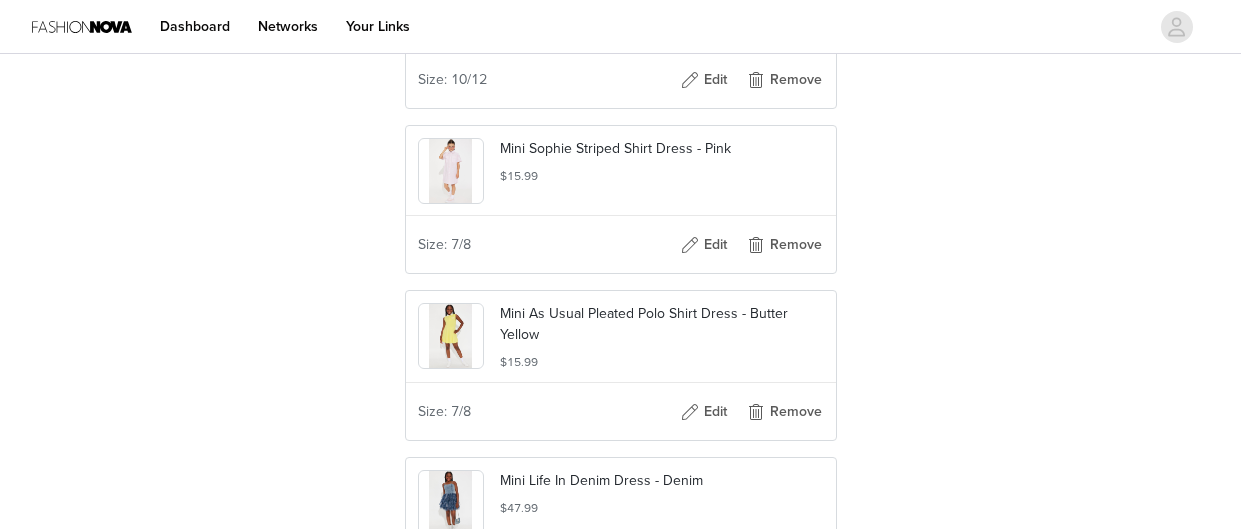 scroll, scrollTop: 440, scrollLeft: 0, axis: vertical 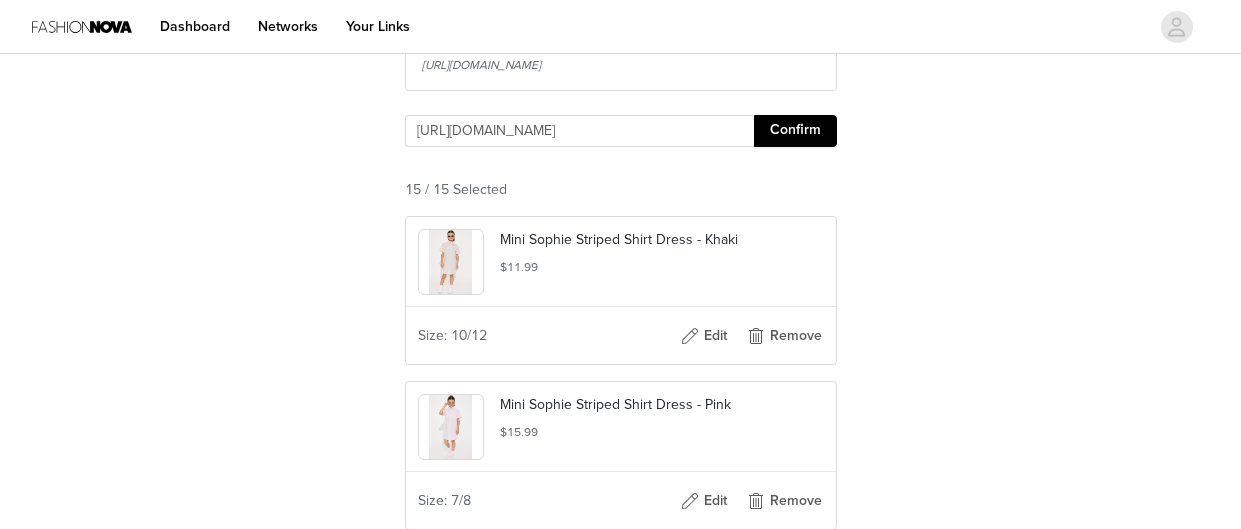 click on "Head to our website and select the products you'd like to receive.
Instructions
1. Go to our website:
https://www.fashionnova.com    2. Browse our catalog and add the items you’d like to receive to your cart.     3. Go to the cart page.     4. Click the Share Cart button to copy the URL, and paste it below.    The link should look similar to this:   https://www.fashionnova.com/shared-cart/197659668480:1,196142759117:2     https://www.fashionnova.com/pages/shared-cart/39289892208764:1,39290296402044:1,39291291861116:1,39290291748988:1,39287114956924:1,39290306232444:1,39290308919420:1,39290295910524:1,39292023898236:1,39292044411004:1,39292047032444:1,39292205957244:1,39292206022780:1,39294052401276:1,39294052466812:1,39292473999484:1,39293266165884:1,39293266133116:1,39293839048828:1,39293839016060:1 Confirm
15 / 15 Selected" at bounding box center [621, 1248] 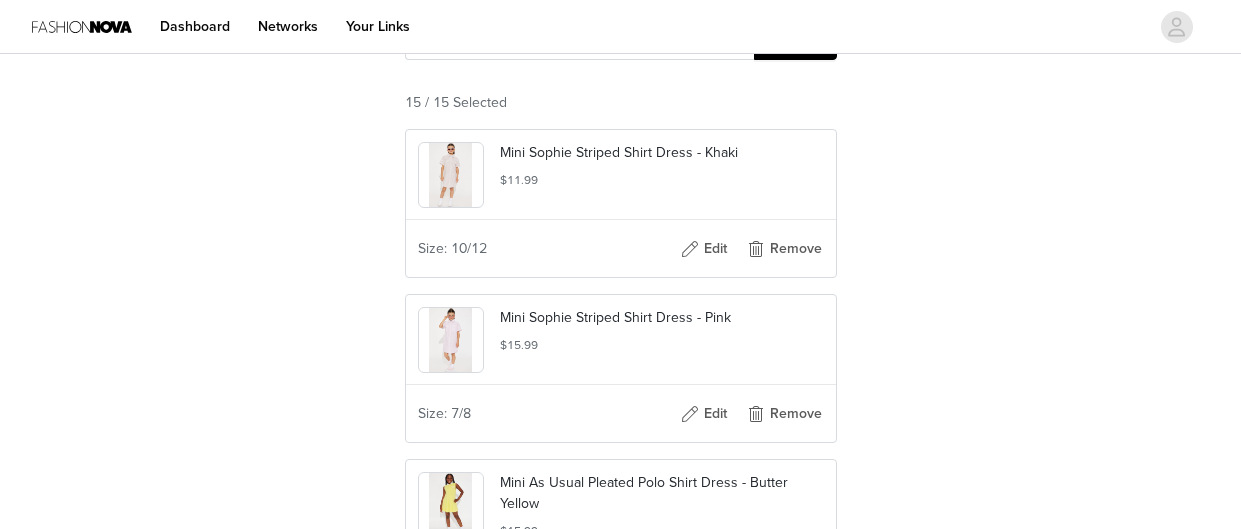 scroll, scrollTop: 536, scrollLeft: 0, axis: vertical 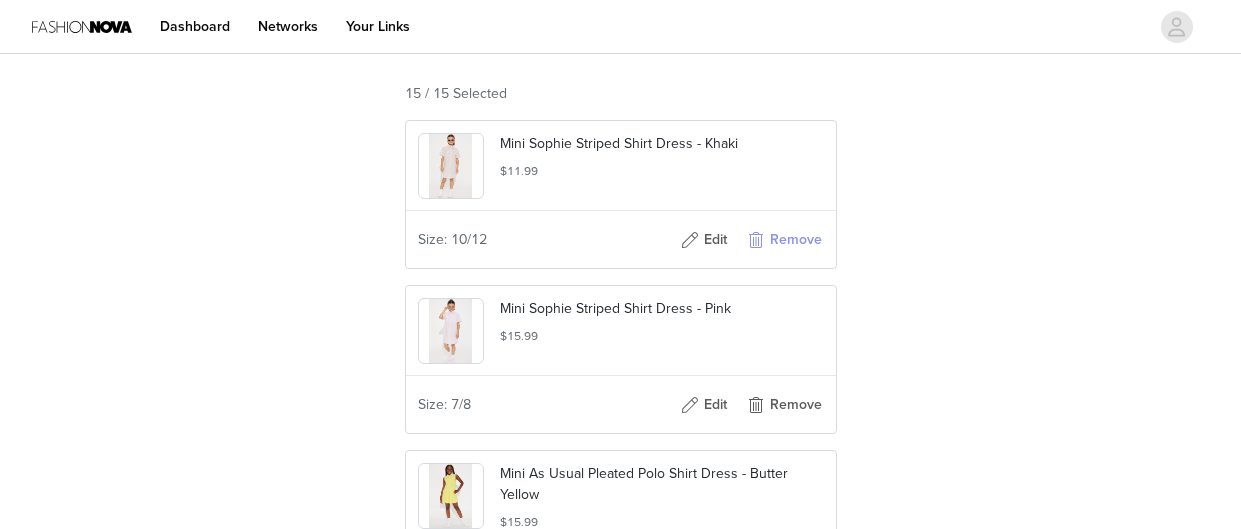 click on "Remove" at bounding box center [784, 240] 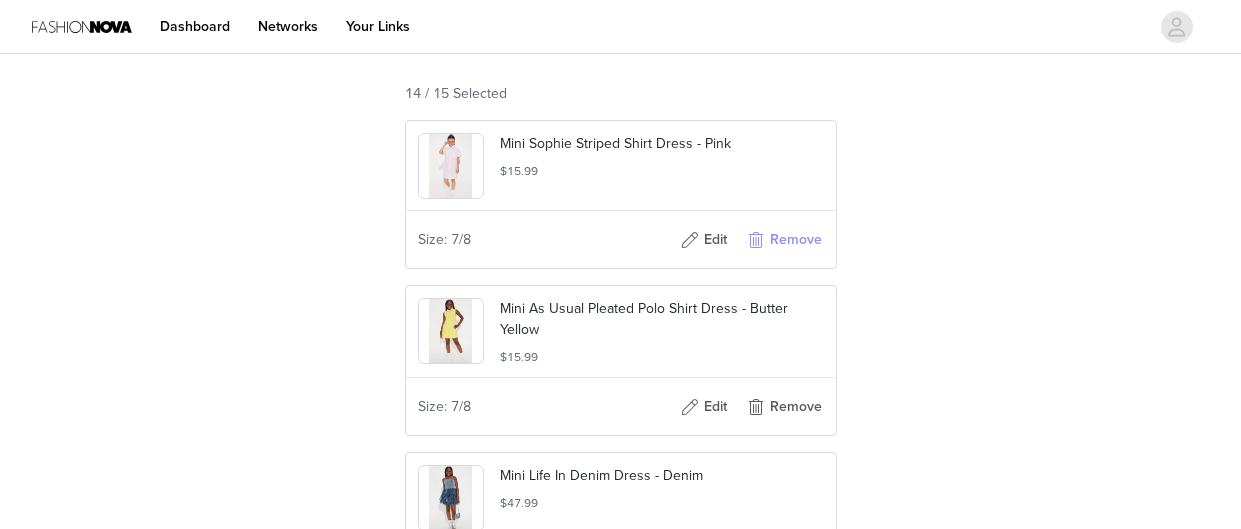 click on "Remove" at bounding box center (784, 240) 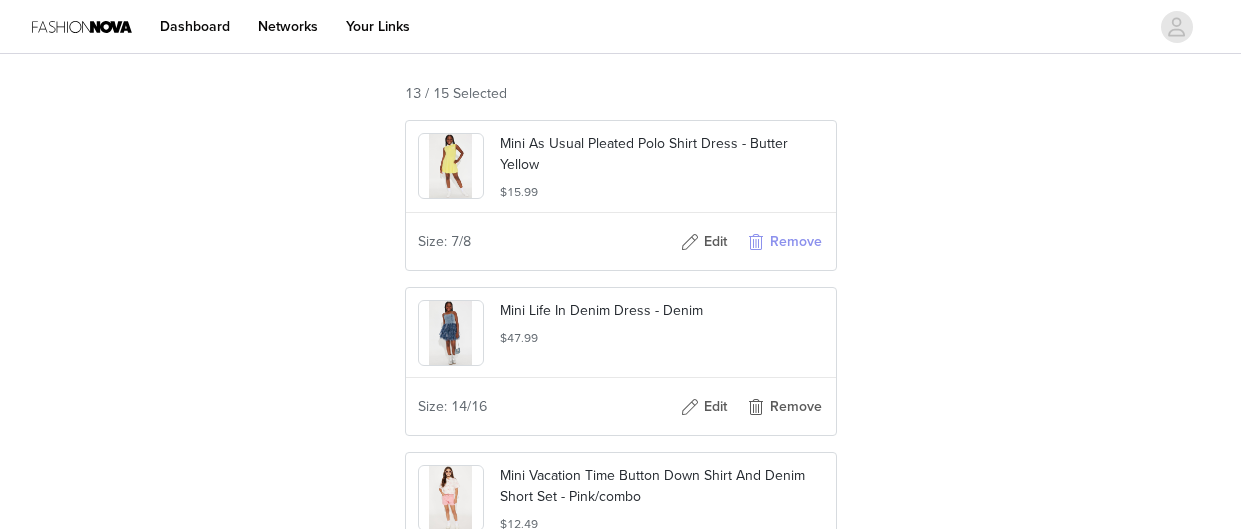 click on "Remove" at bounding box center (784, 242) 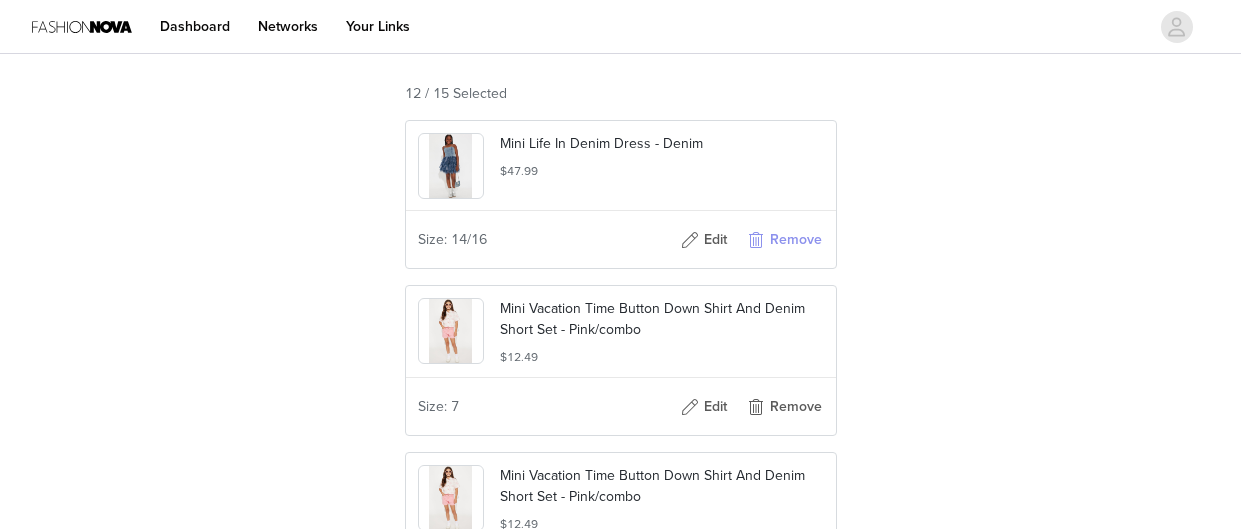 click on "Remove" at bounding box center (784, 240) 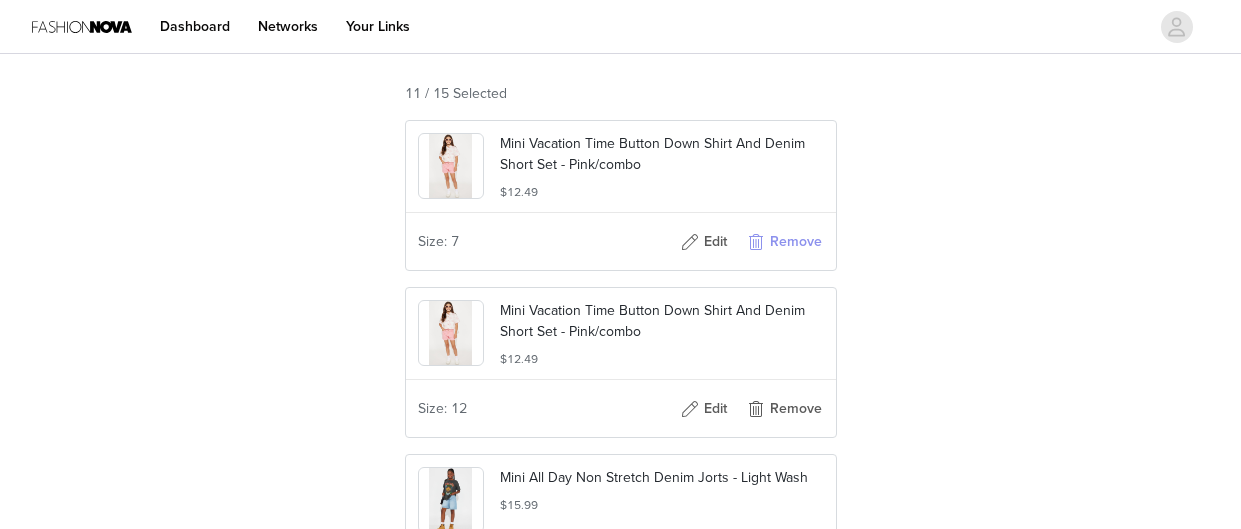 click on "Remove" at bounding box center (784, 242) 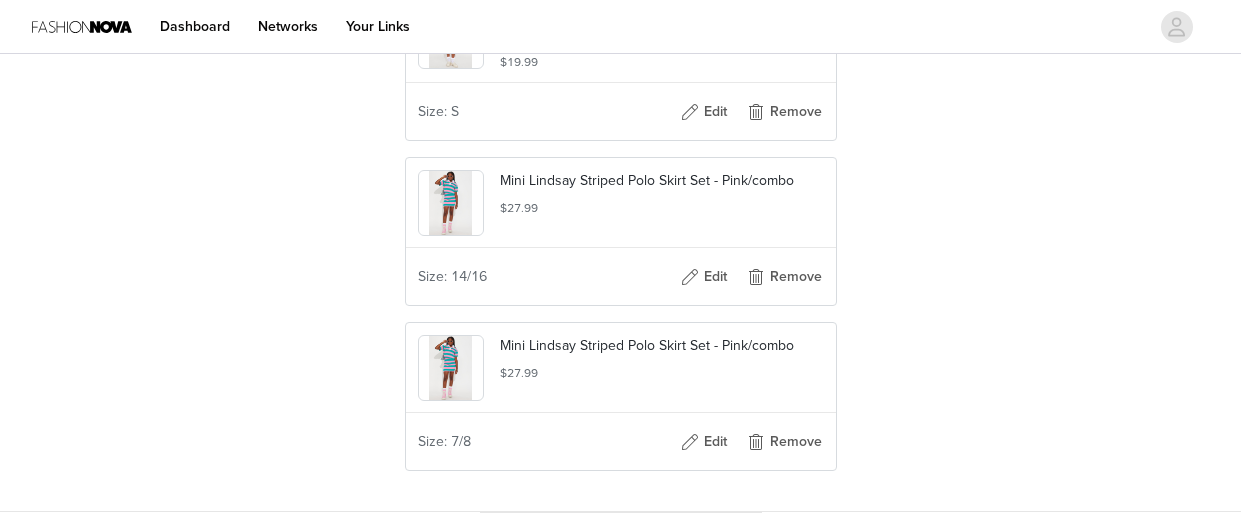 scroll, scrollTop: 1985, scrollLeft: 0, axis: vertical 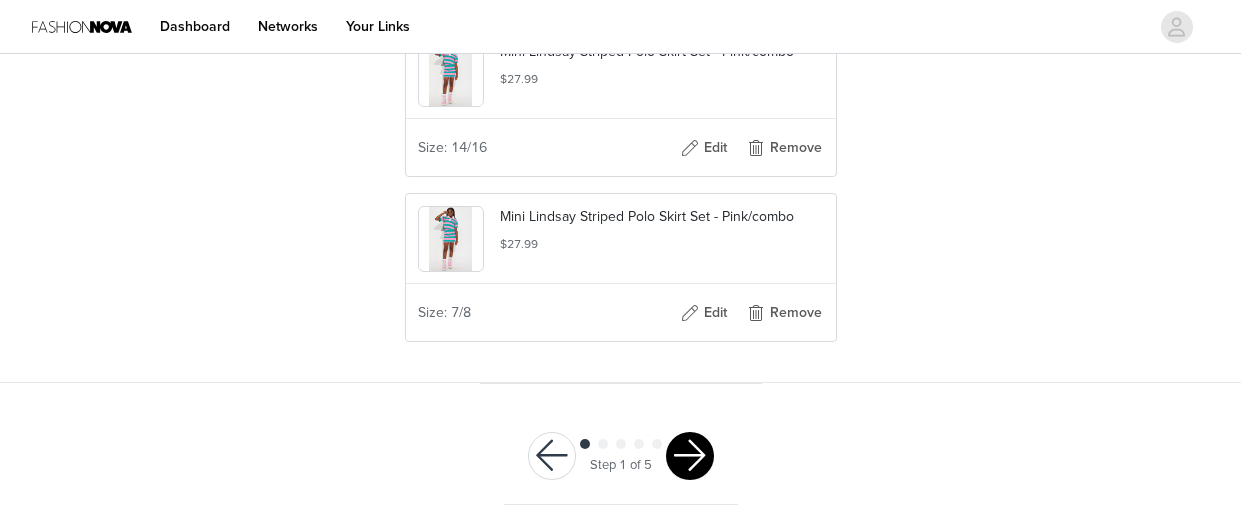 click at bounding box center (690, 456) 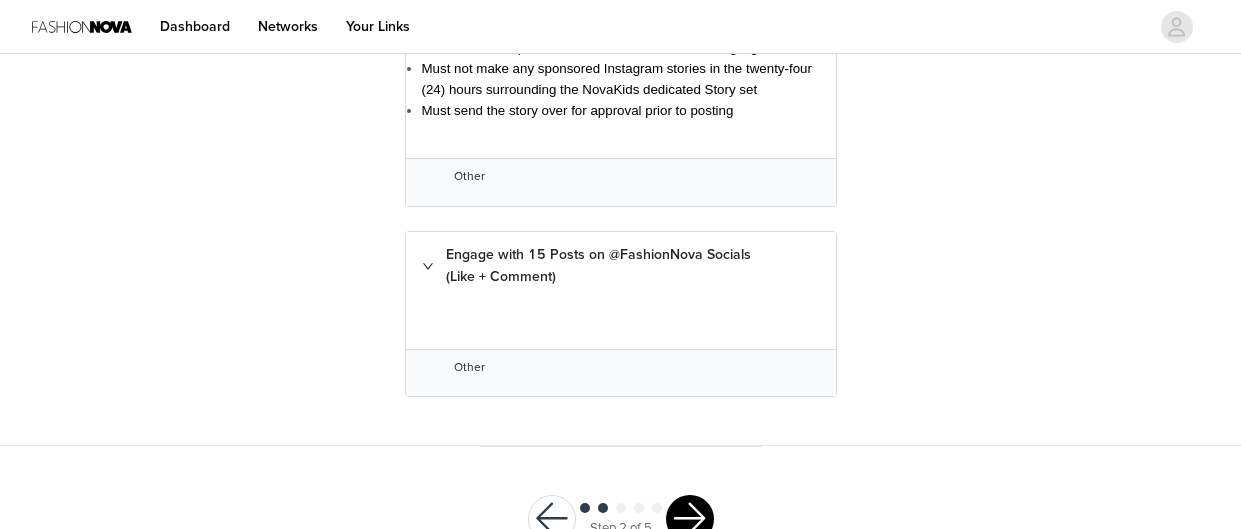 scroll, scrollTop: 1781, scrollLeft: 0, axis: vertical 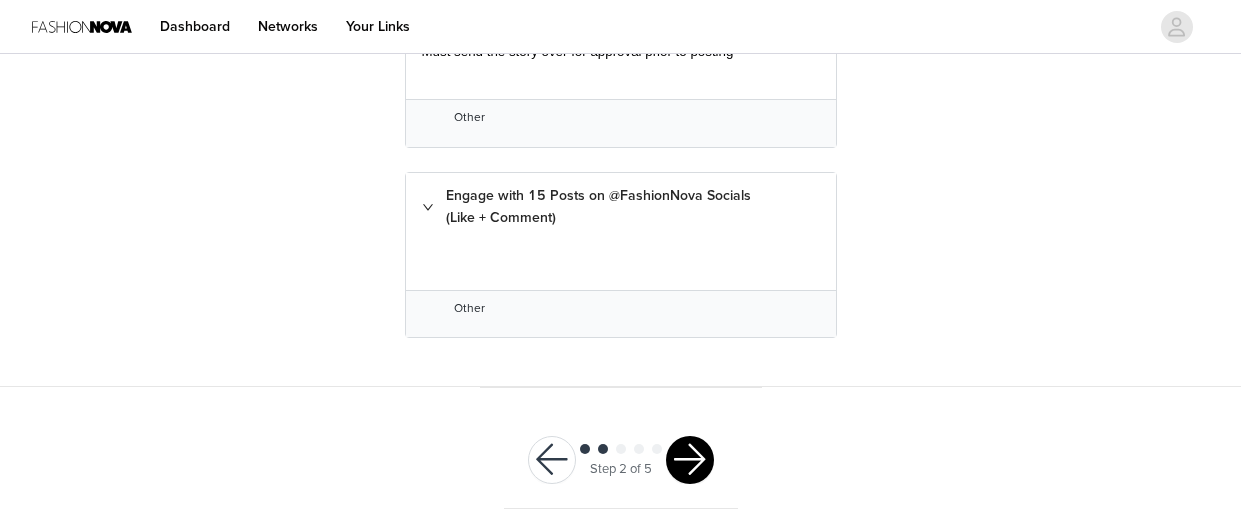 click at bounding box center (690, 460) 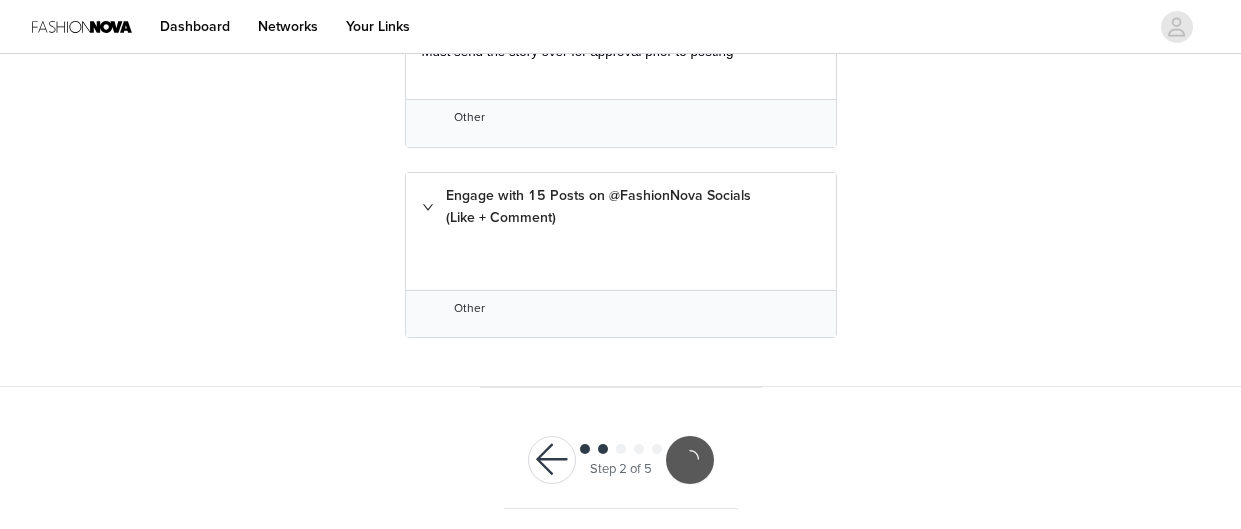 scroll, scrollTop: 1707, scrollLeft: 0, axis: vertical 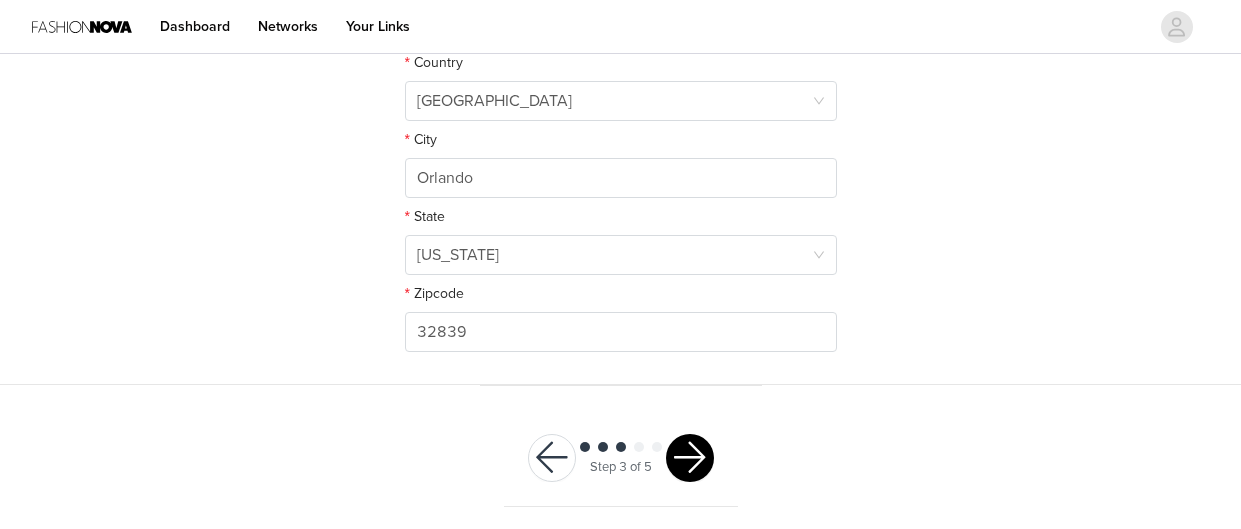 click at bounding box center (690, 458) 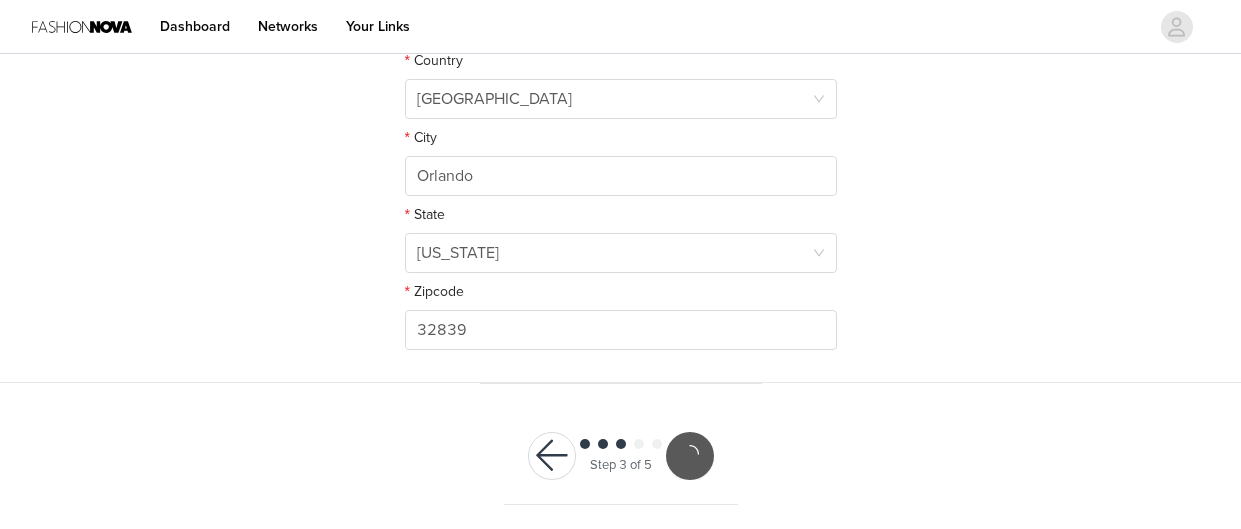 scroll, scrollTop: 634, scrollLeft: 0, axis: vertical 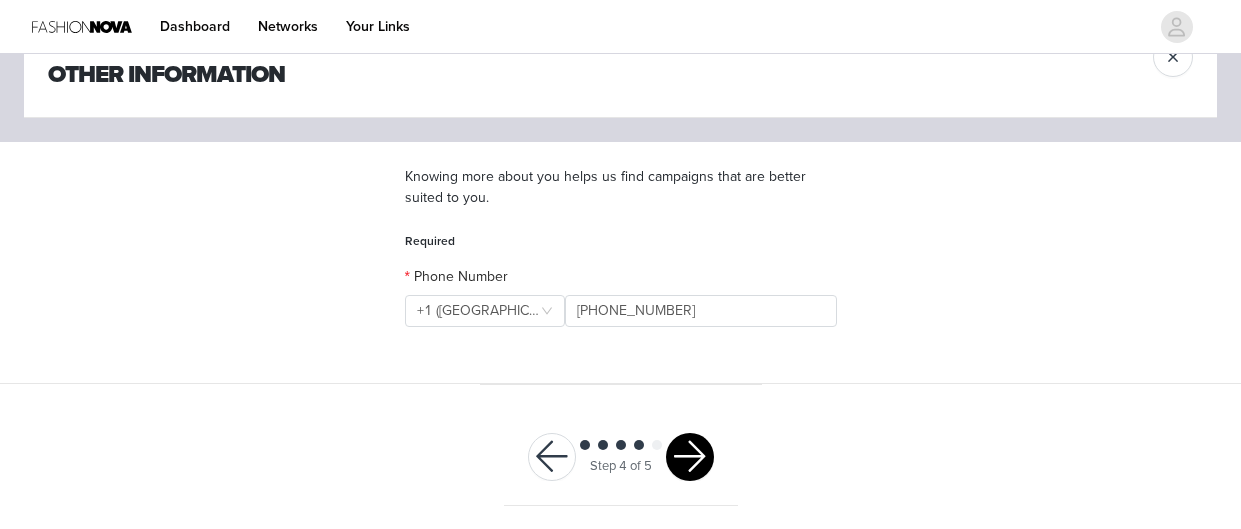click at bounding box center [690, 457] 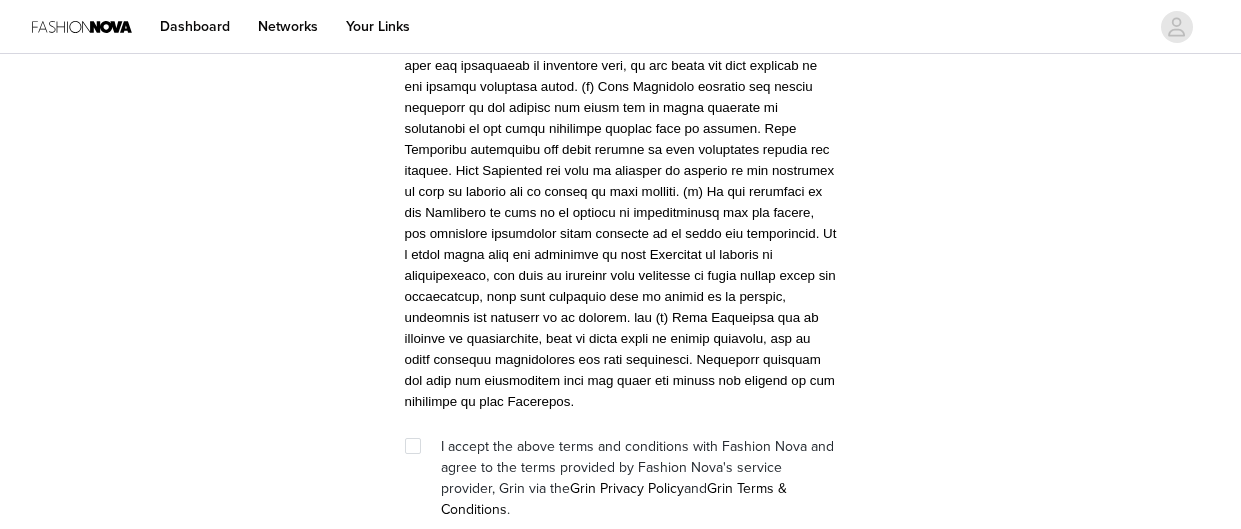 scroll, scrollTop: 4879, scrollLeft: 0, axis: vertical 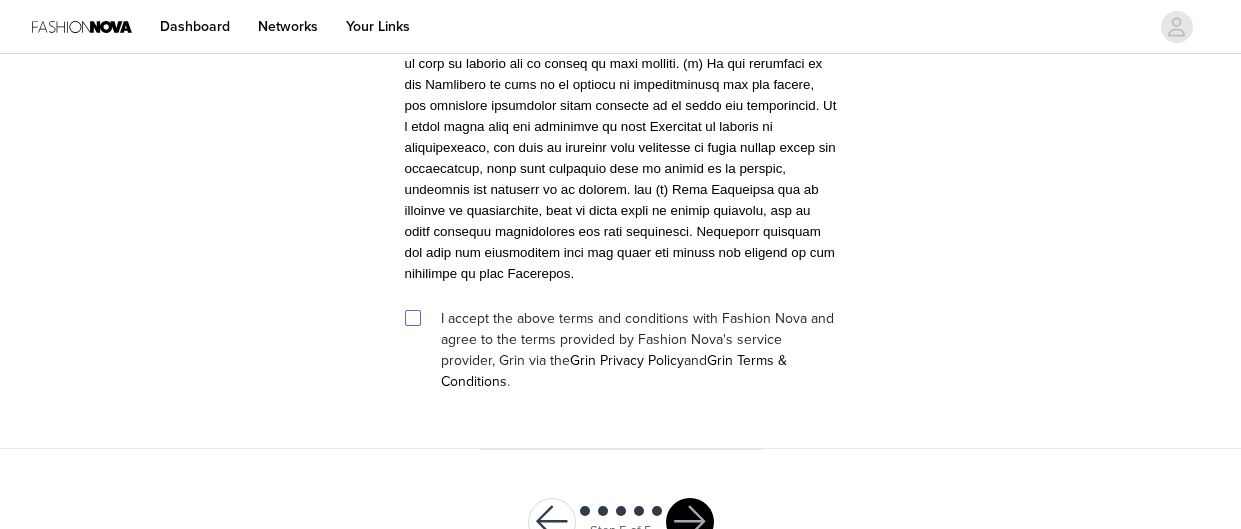 click at bounding box center (412, 317) 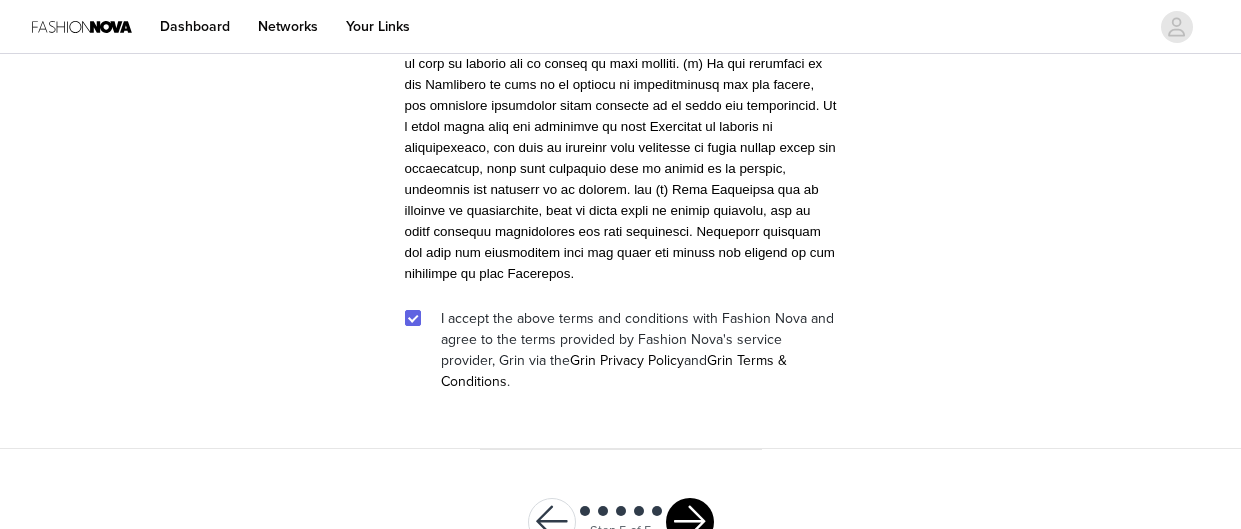 click at bounding box center [690, 522] 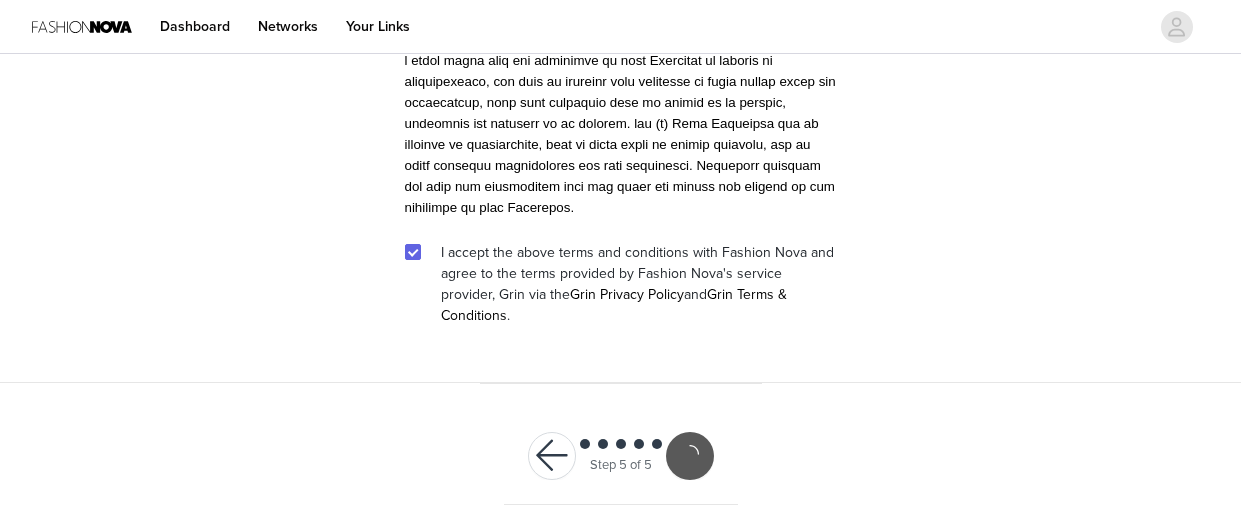 scroll, scrollTop: 4805, scrollLeft: 0, axis: vertical 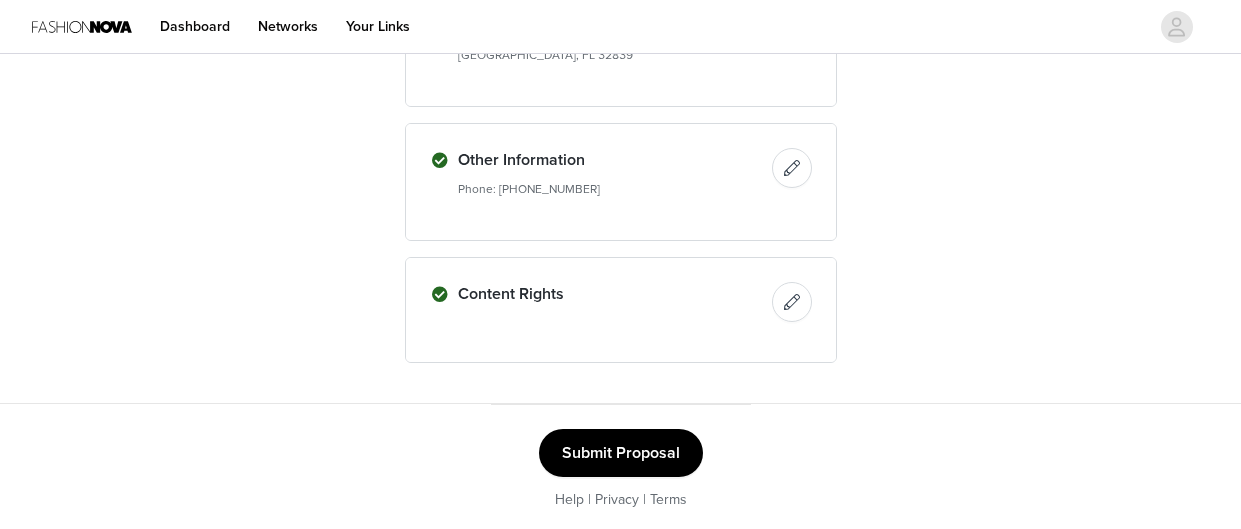 click on "Submit Proposal" at bounding box center [621, 453] 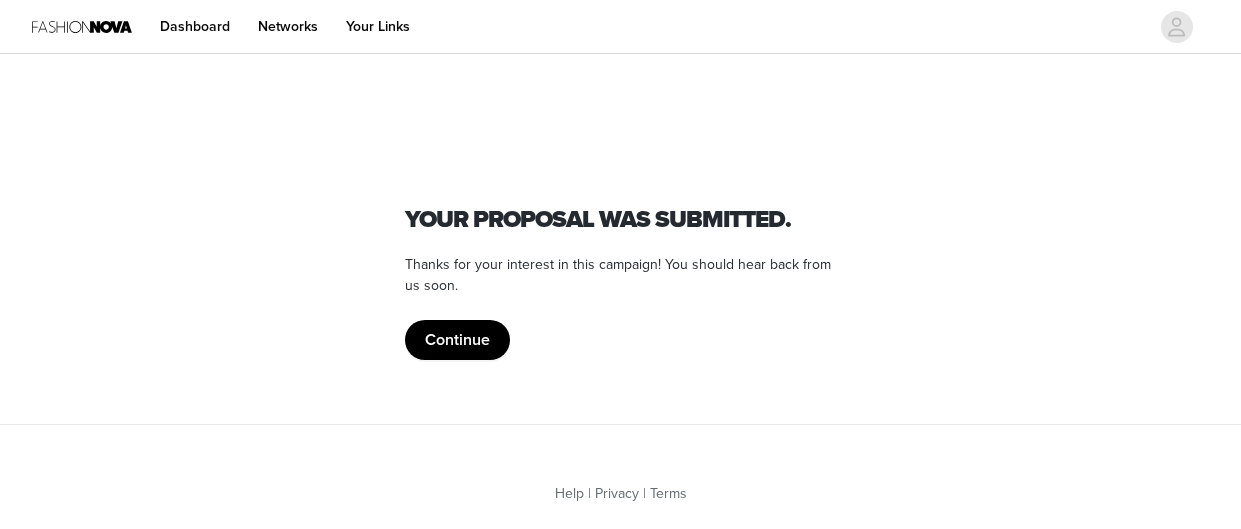 scroll, scrollTop: 0, scrollLeft: 0, axis: both 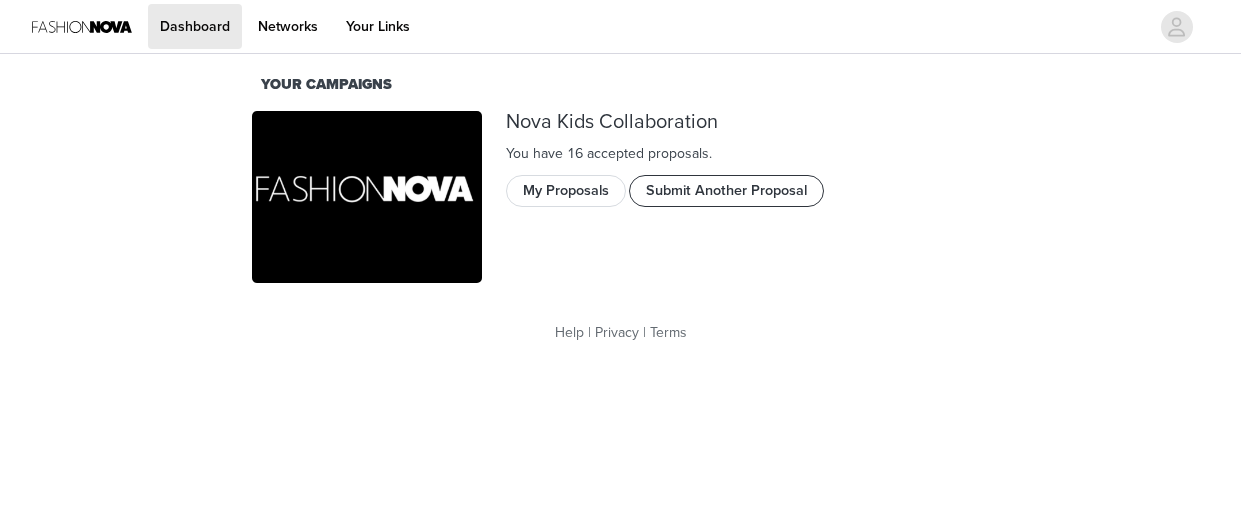 click on "Submit Another Proposal" at bounding box center [726, 191] 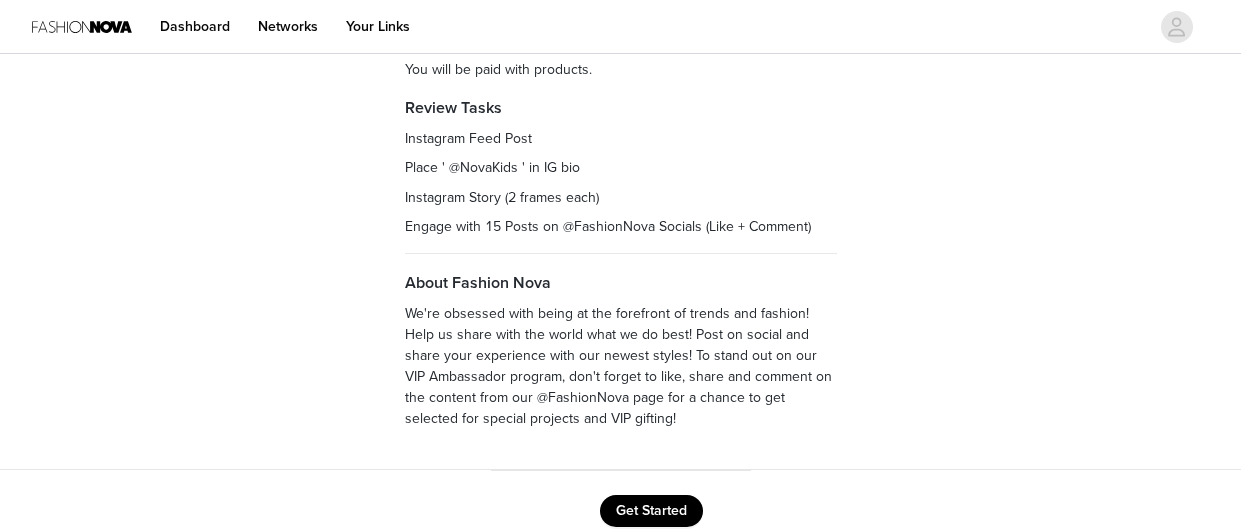 scroll, scrollTop: 289, scrollLeft: 0, axis: vertical 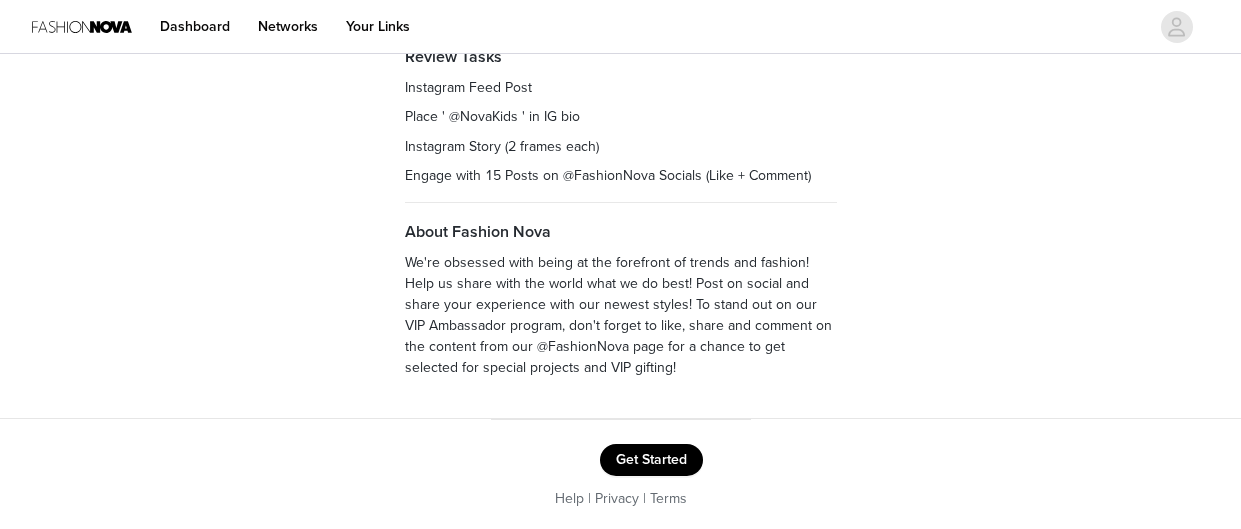 click on "Get Started" at bounding box center (651, 460) 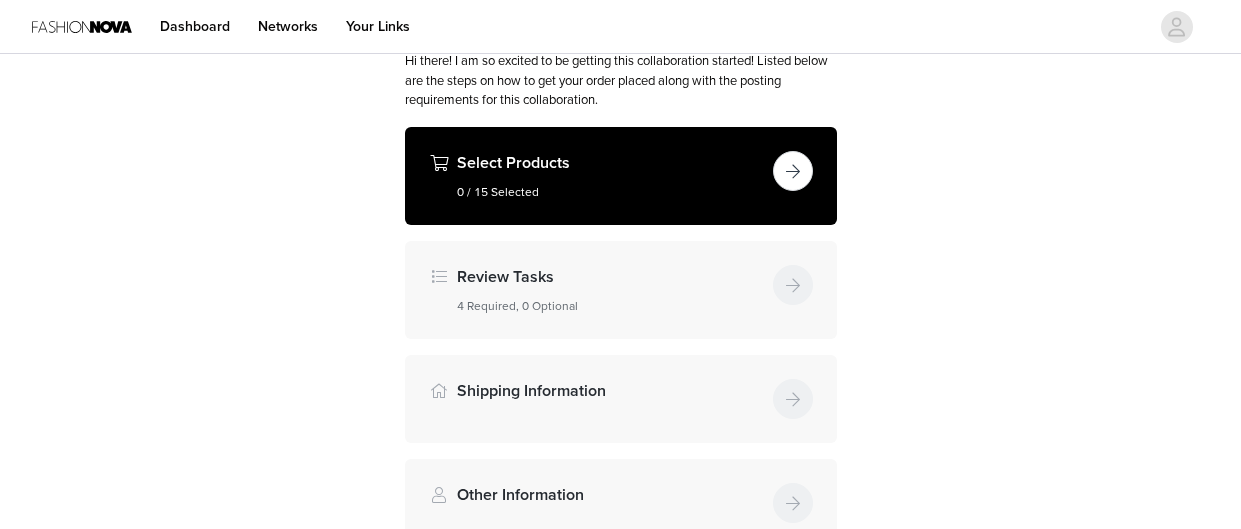 scroll, scrollTop: 160, scrollLeft: 0, axis: vertical 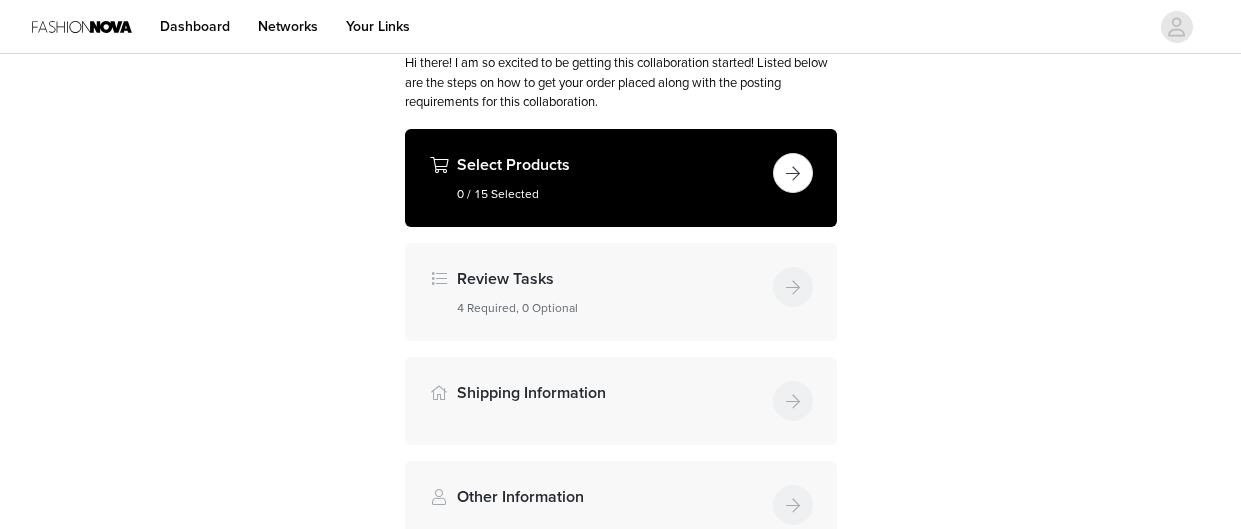 click at bounding box center (793, 173) 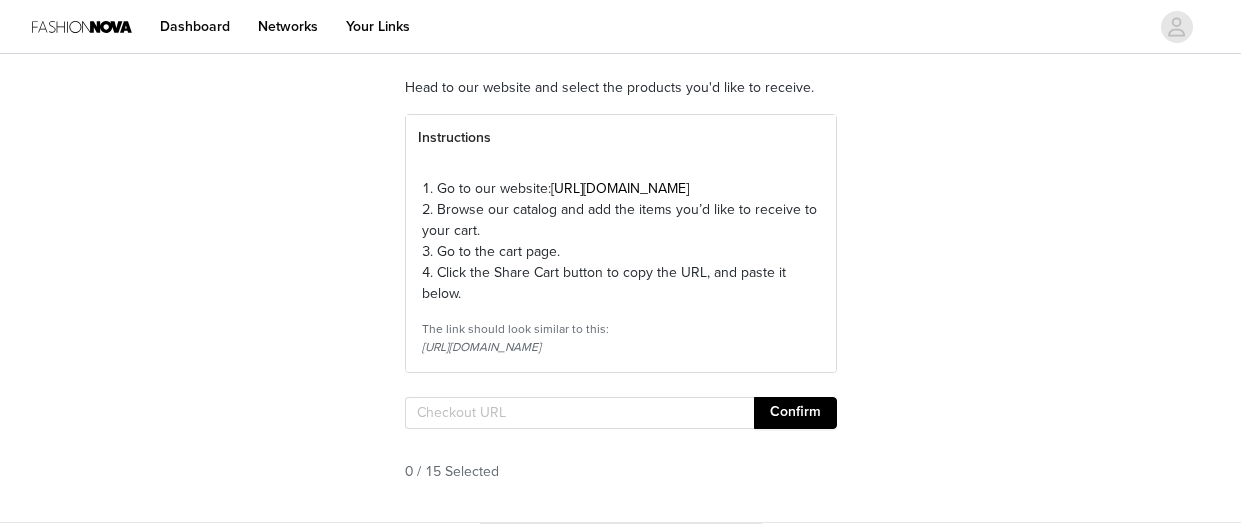 scroll, scrollTop: 336, scrollLeft: 0, axis: vertical 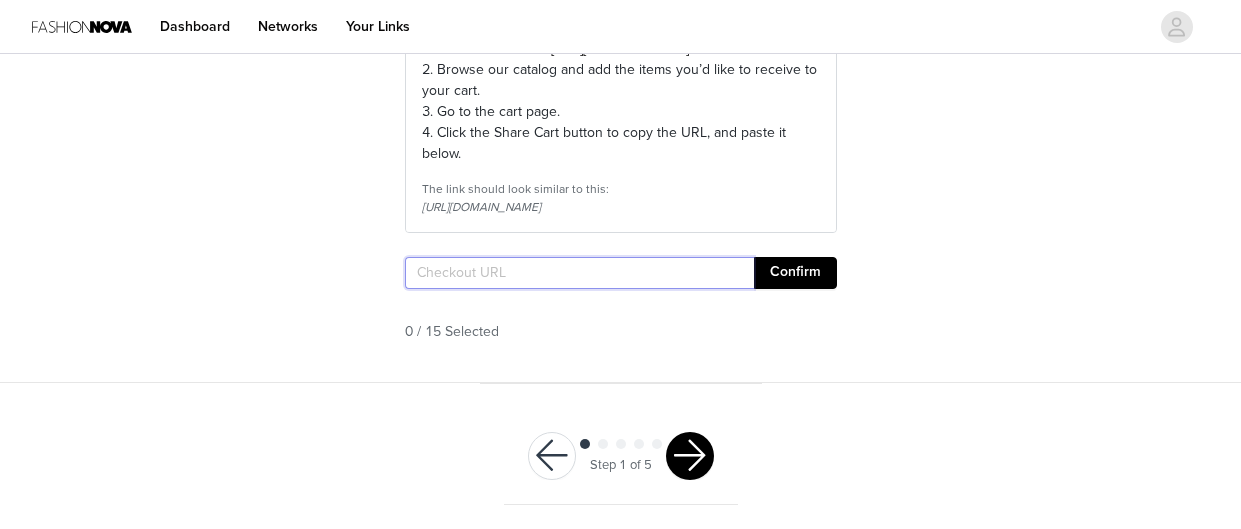 click at bounding box center [579, 273] 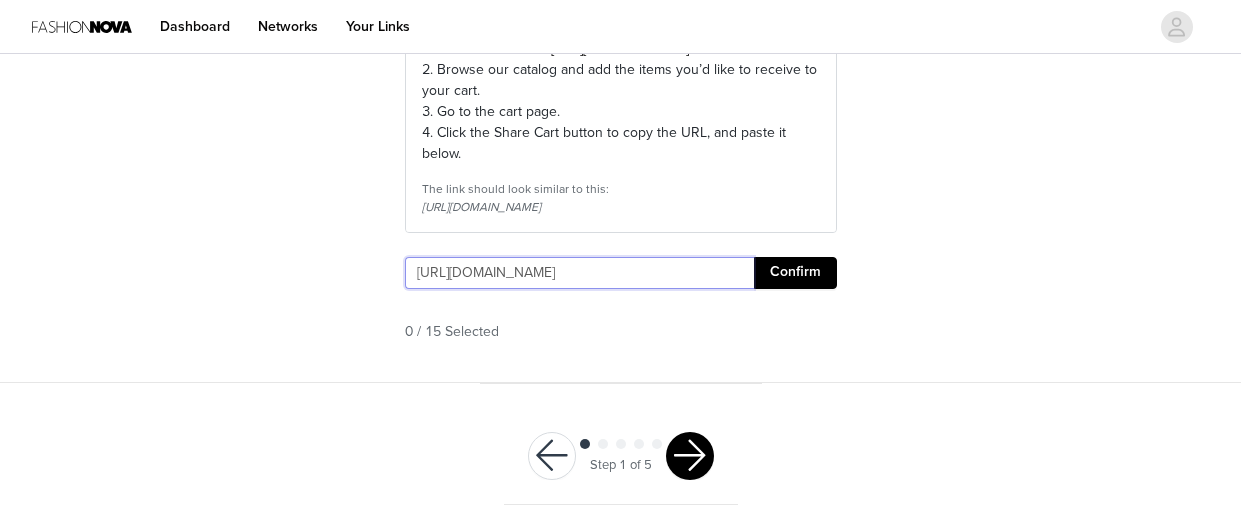 scroll, scrollTop: 0, scrollLeft: 2607, axis: horizontal 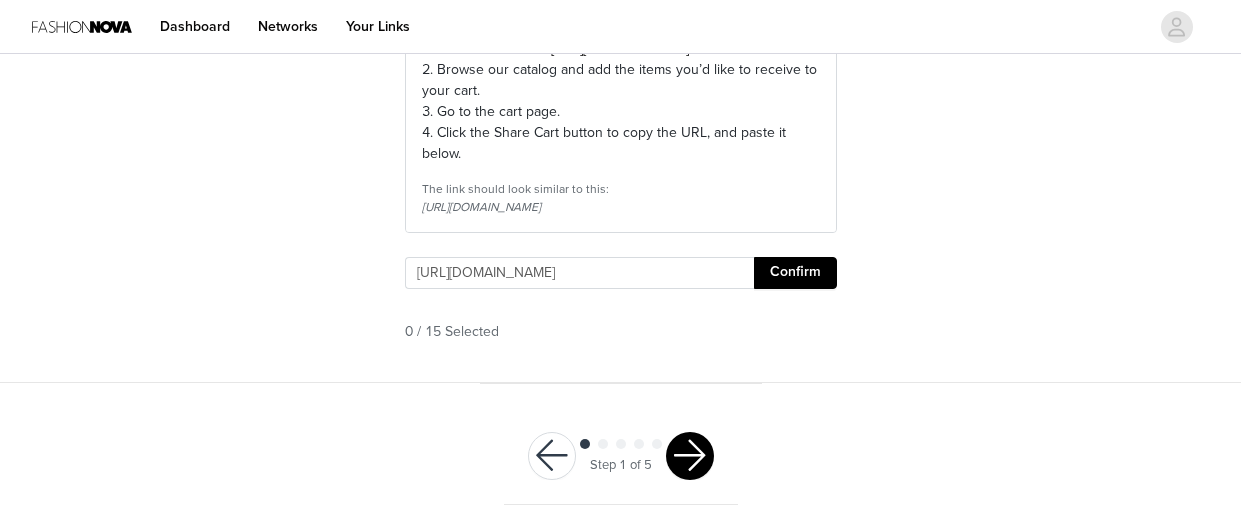 click on "Confirm" at bounding box center (795, 273) 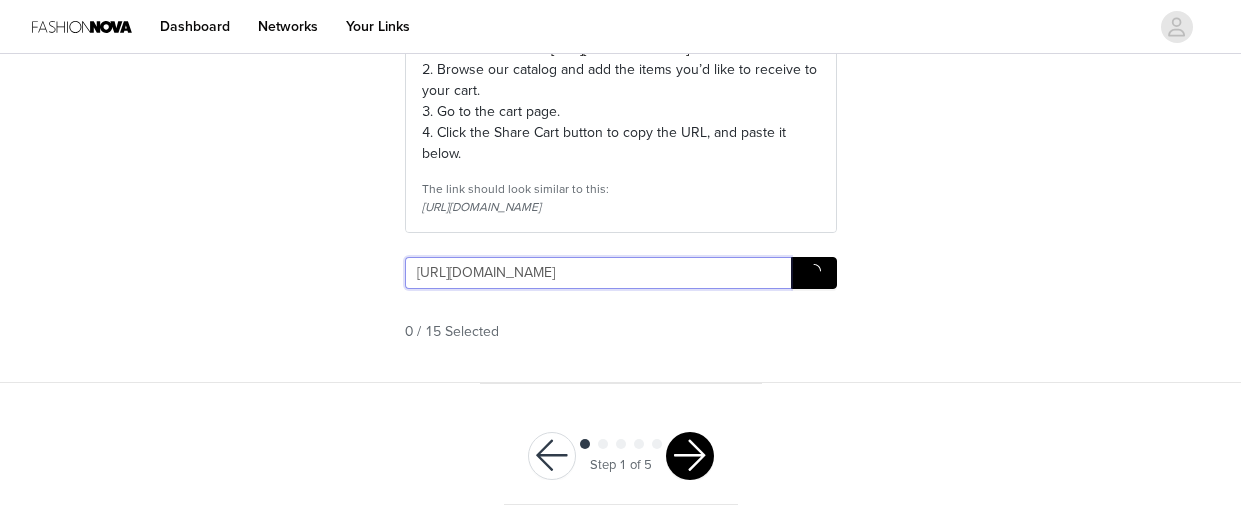 scroll, scrollTop: 0, scrollLeft: 2571, axis: horizontal 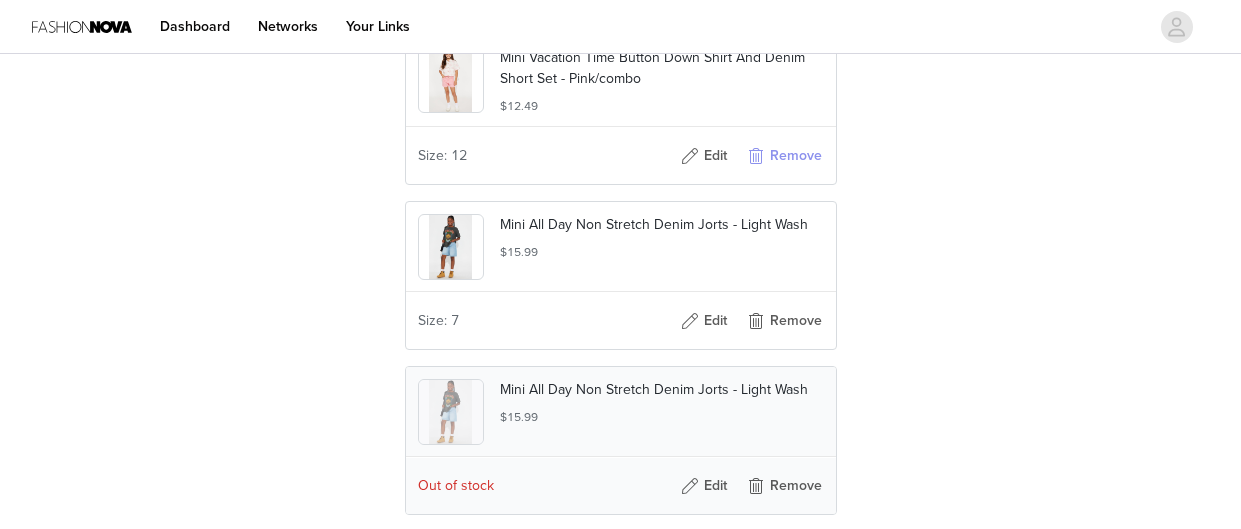 click on "Remove" at bounding box center (784, 156) 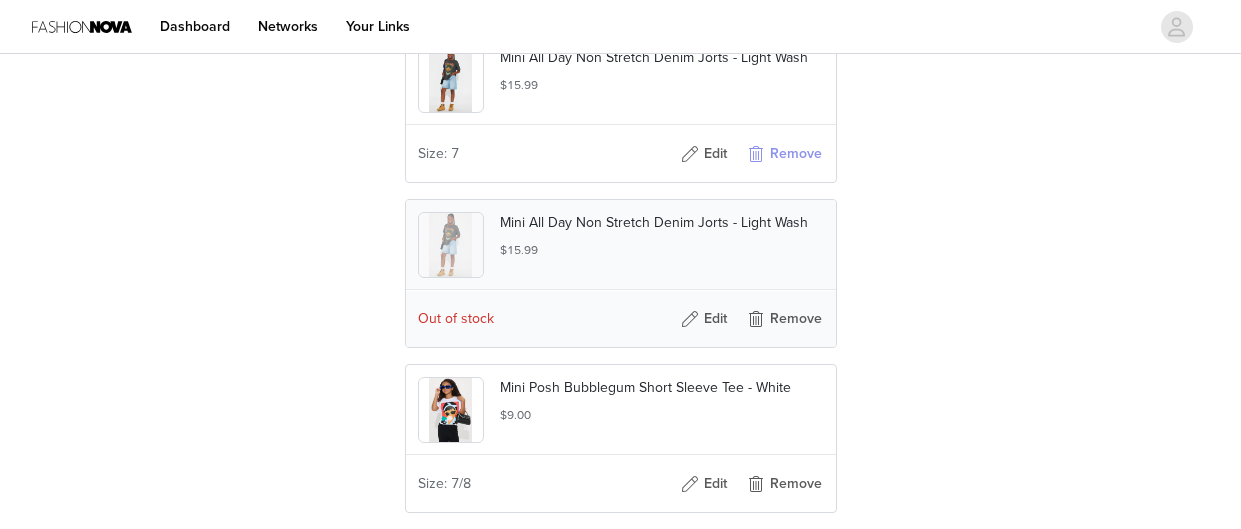 scroll, scrollTop: 0, scrollLeft: 0, axis: both 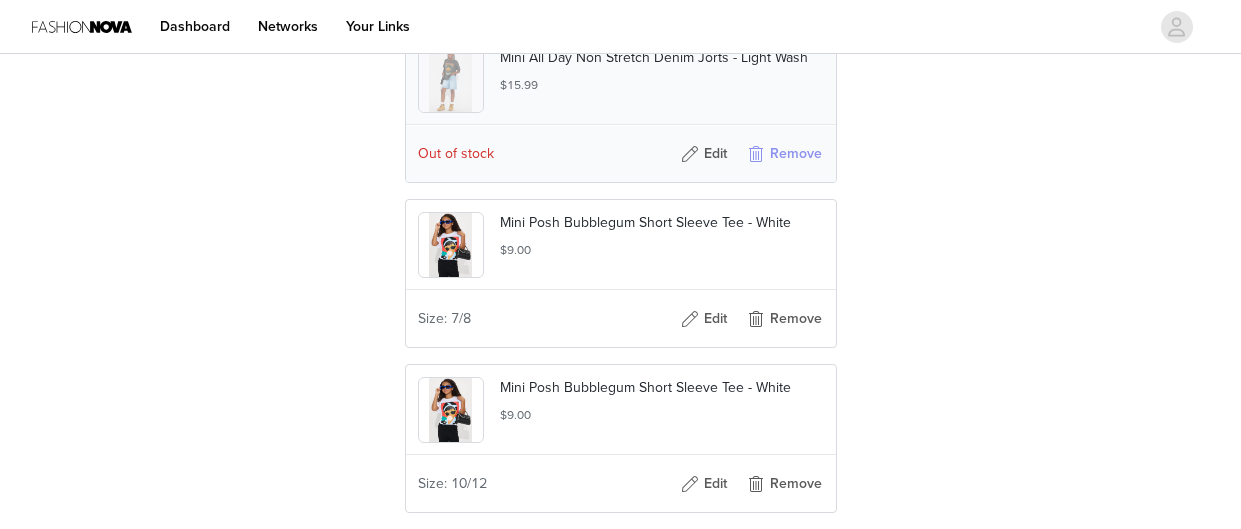click on "Remove" at bounding box center [784, 154] 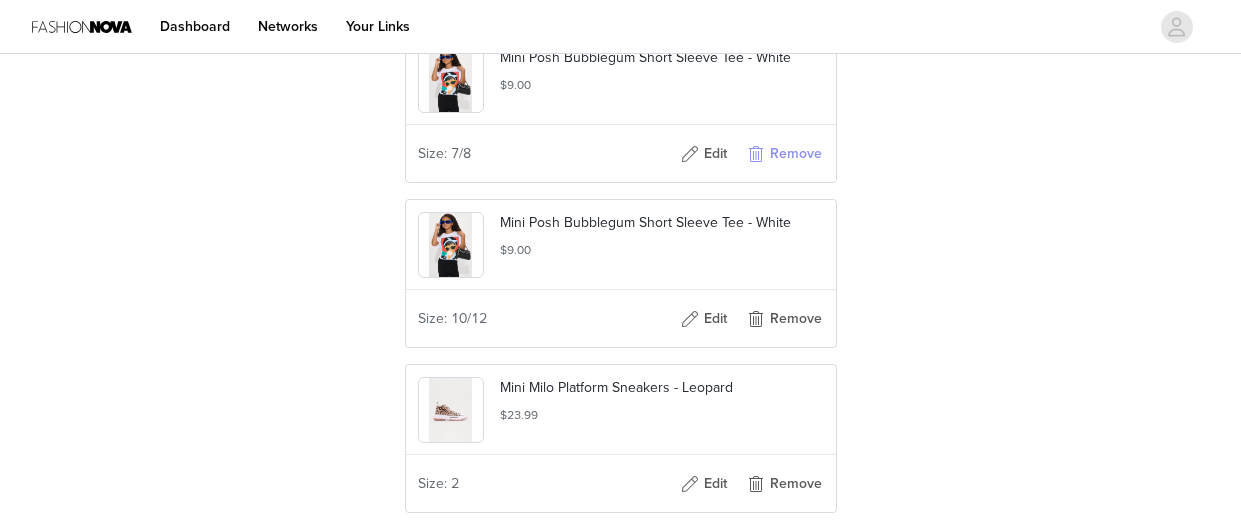 click on "Remove" at bounding box center (784, 154) 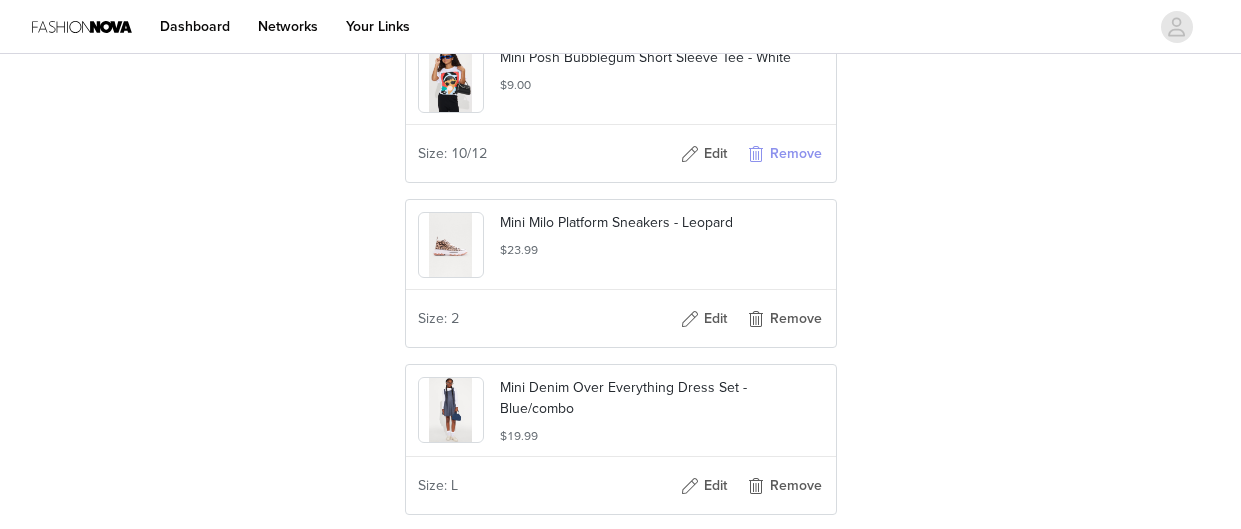 click on "Remove" at bounding box center [784, 154] 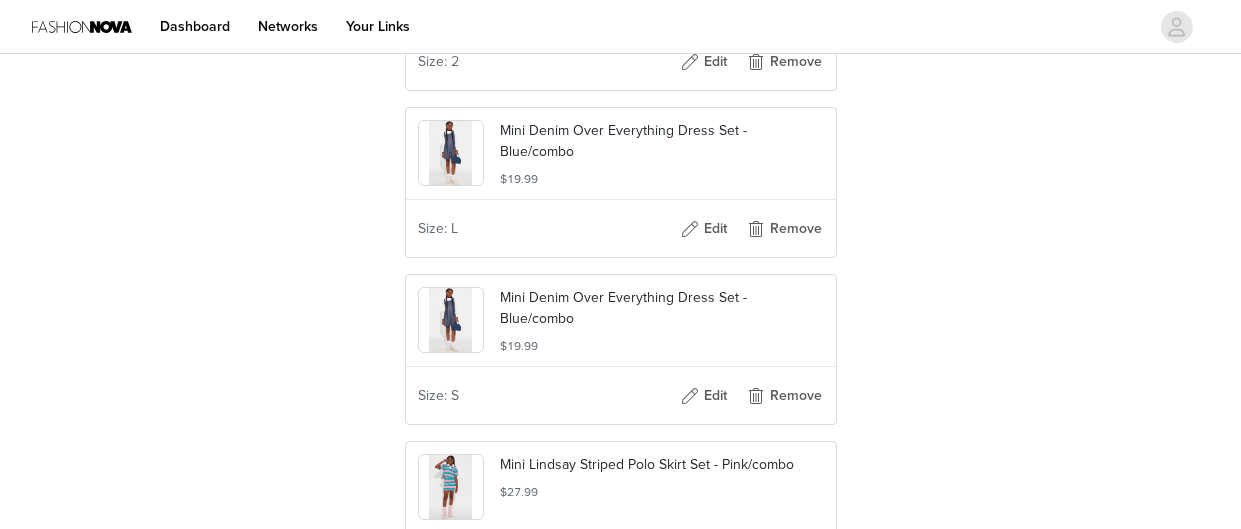 scroll, scrollTop: 2114, scrollLeft: 0, axis: vertical 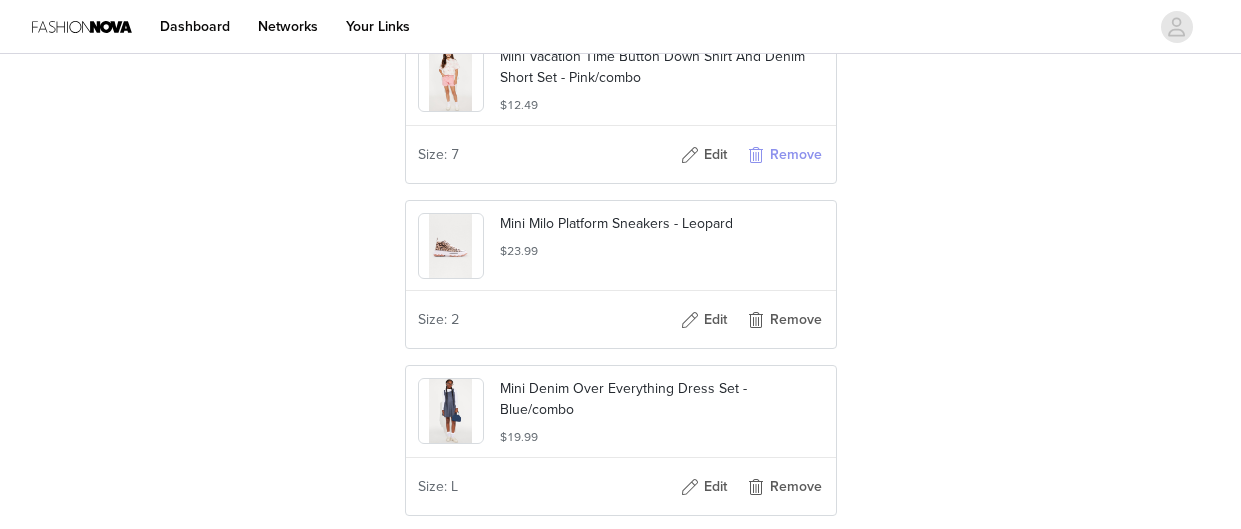click on "Remove" at bounding box center (784, 155) 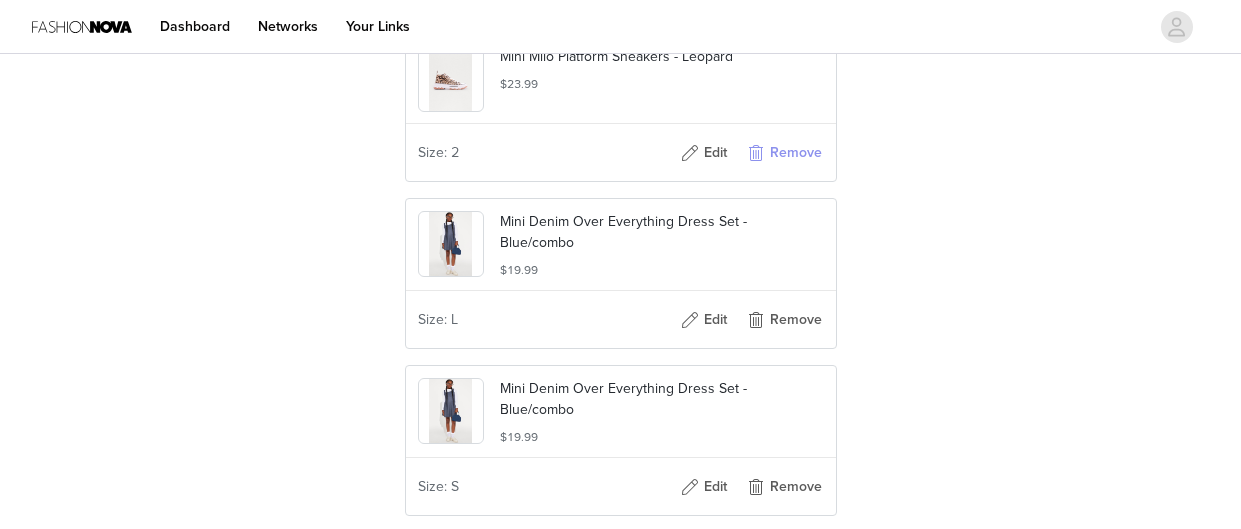 click on "Remove" at bounding box center [784, 153] 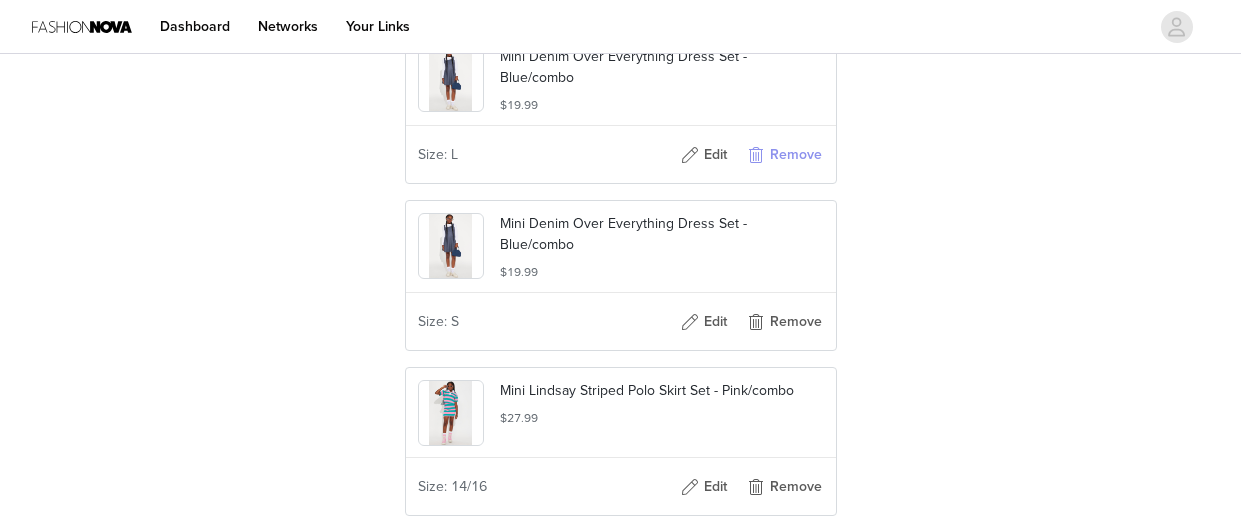 click on "Remove" at bounding box center [784, 155] 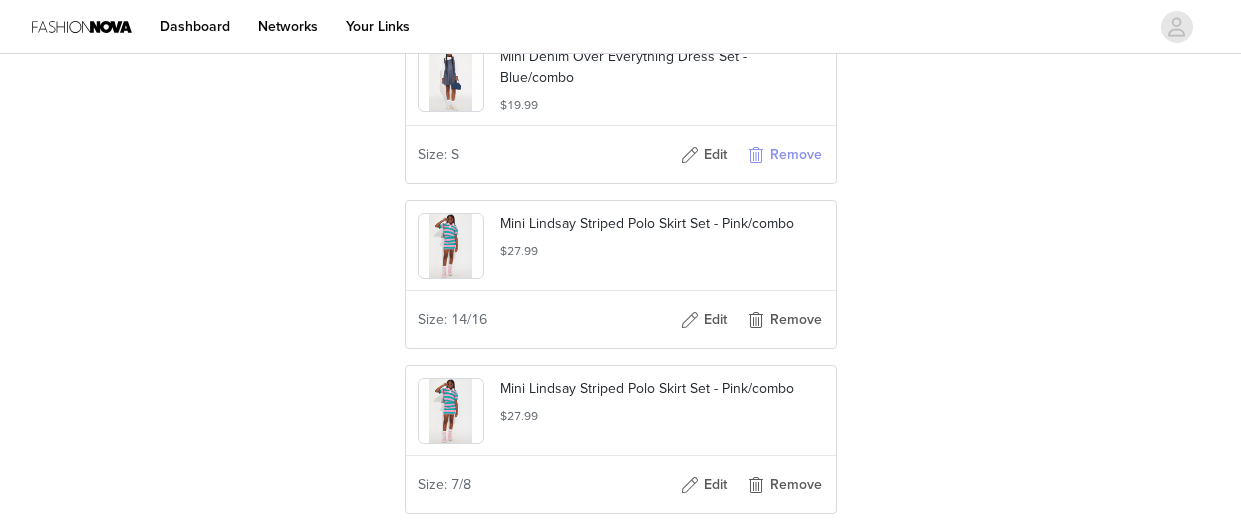click on "Remove" at bounding box center (784, 155) 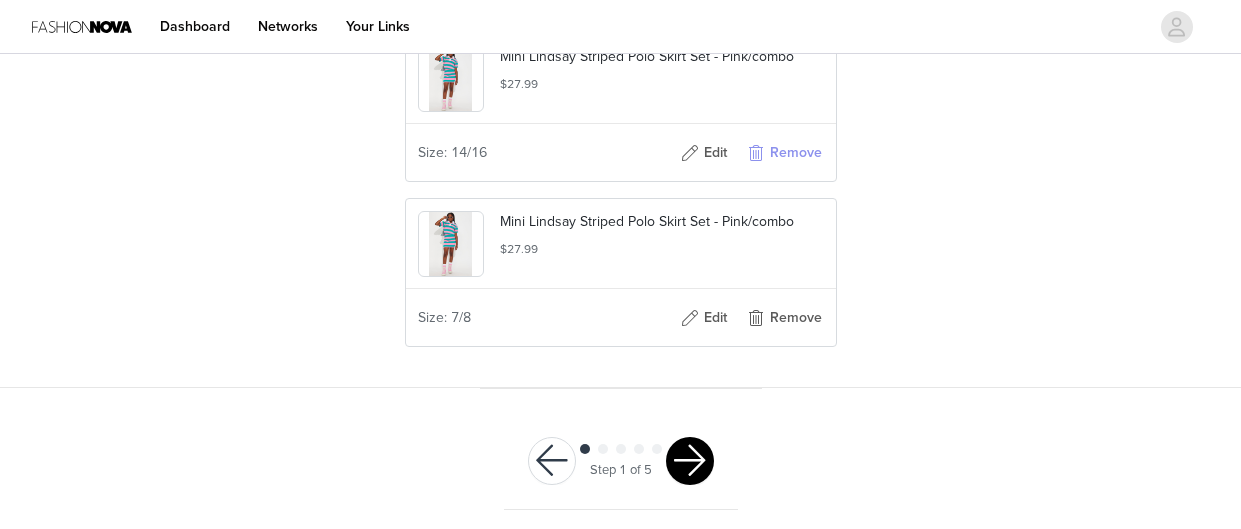 click on "Remove" at bounding box center [784, 153] 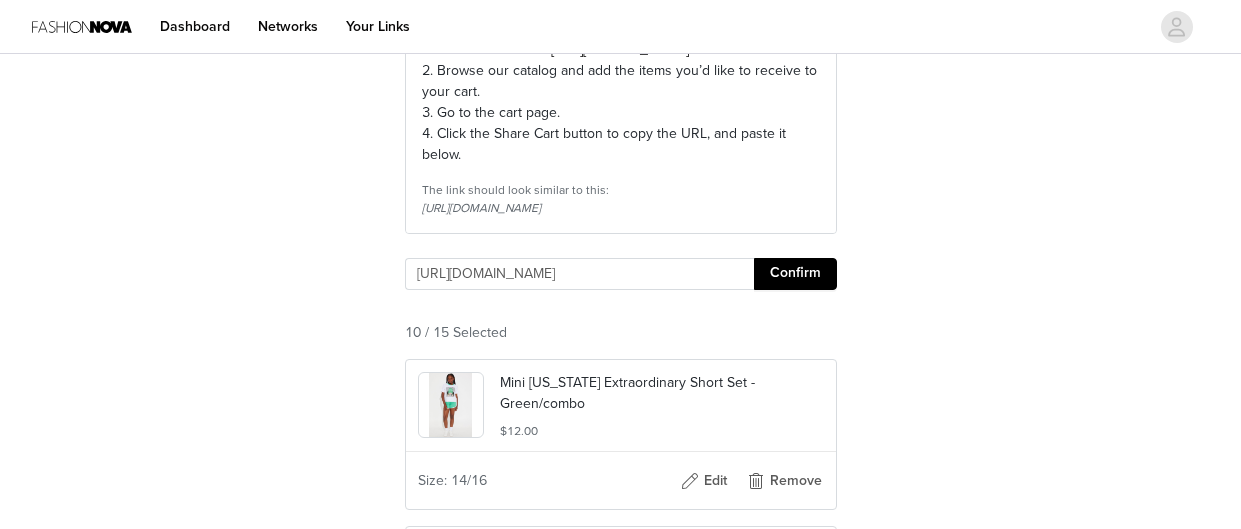 scroll, scrollTop: 295, scrollLeft: 0, axis: vertical 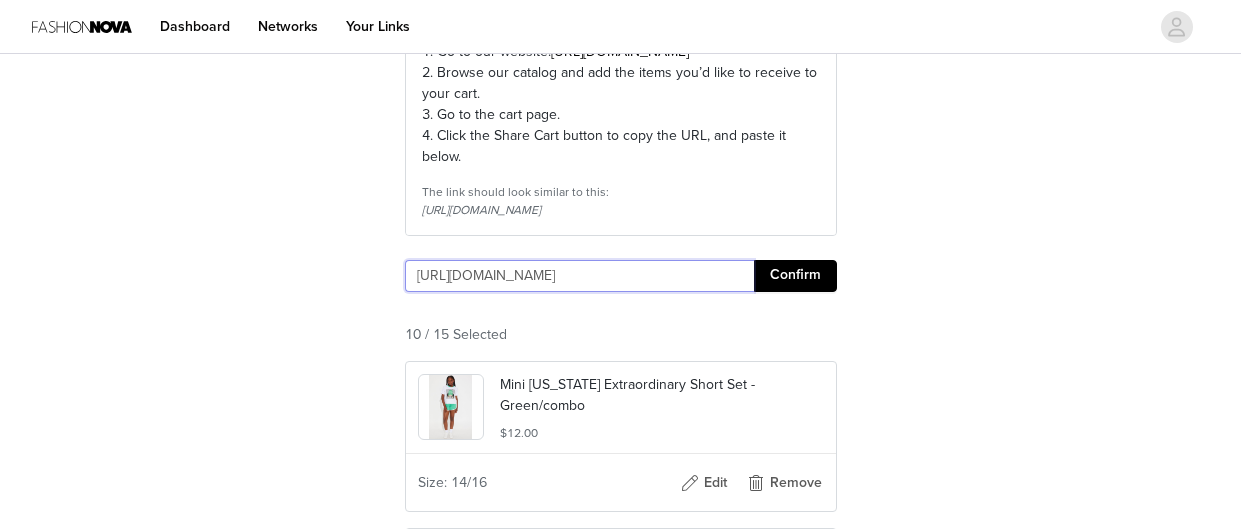 click on "https://www.fashionnova.com/pages/shared-cart/39289892208764:1,39290296402044:1,39291291861116:1,39290291748988:1,39287114956924:1,39290306232444:1,39290308919420:1,39290295910524:1,39292023898236:1,39292044411004:1,39292047032444:1,39292205957244:1,39292206022780:1,39294052401276:1,39294052466812:1,39292473999484:1,39293266165884:1,39293266133116:1,39293839048828:1,39293839016060:1" at bounding box center [579, 276] 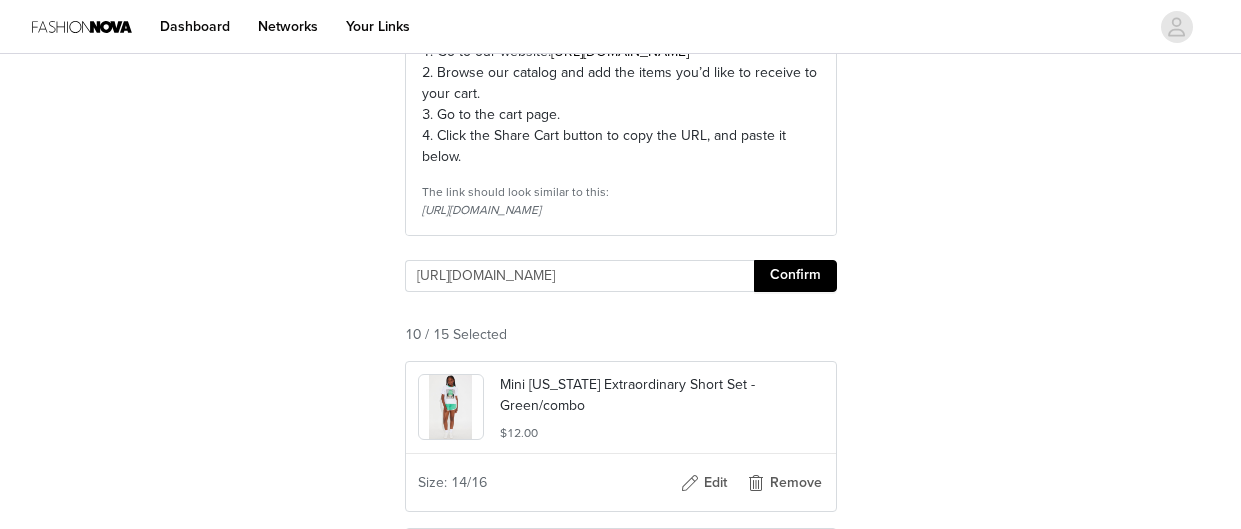 click on "Confirm" at bounding box center [795, 276] 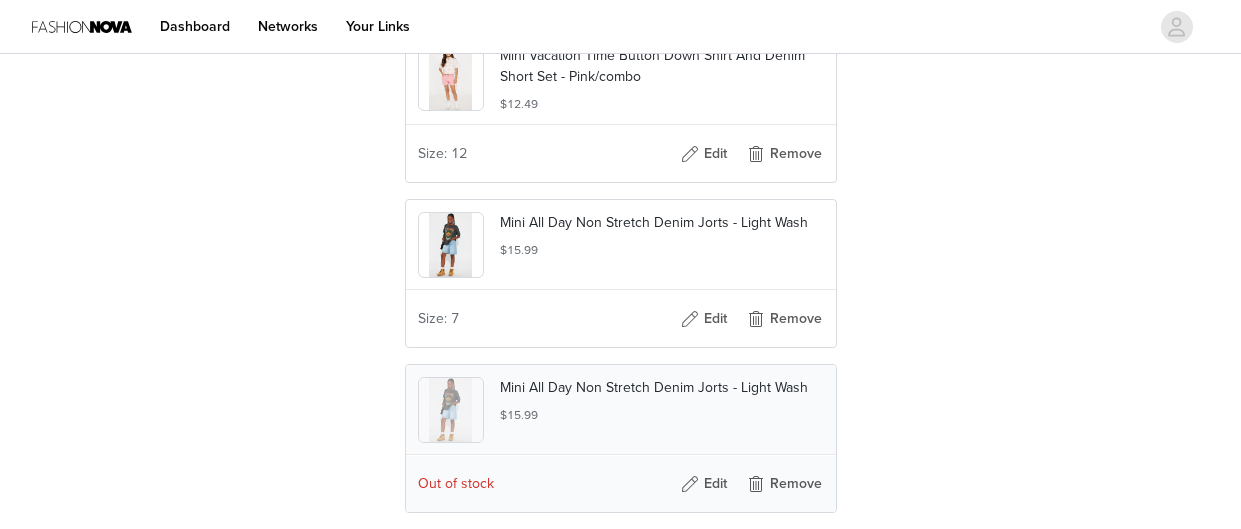 scroll, scrollTop: 2375, scrollLeft: 0, axis: vertical 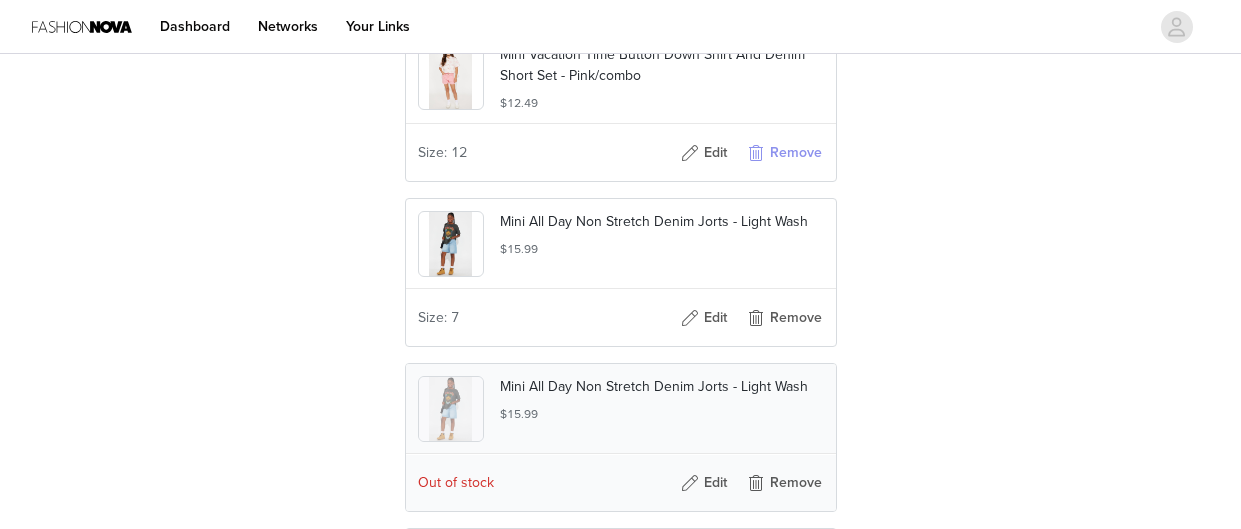 click on "Remove" at bounding box center [784, 153] 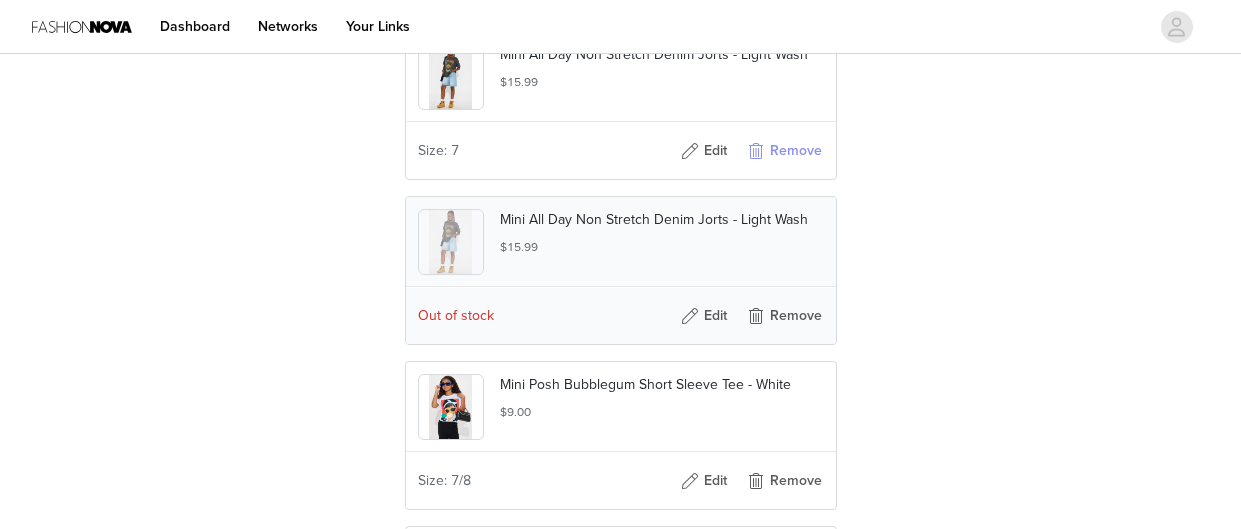 click on "Remove" at bounding box center (784, 151) 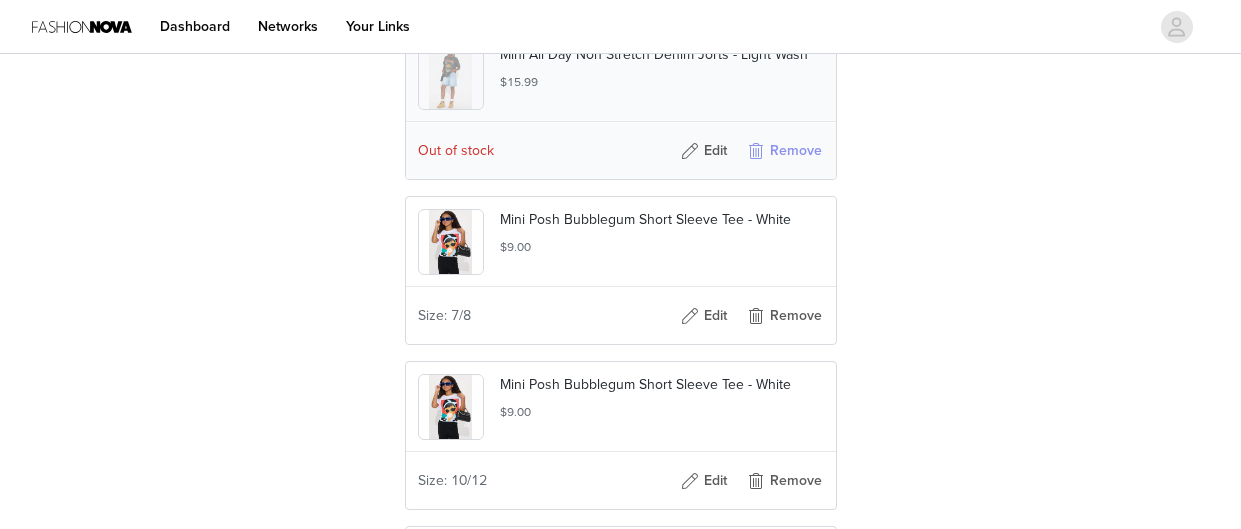 click on "Remove" at bounding box center (784, 151) 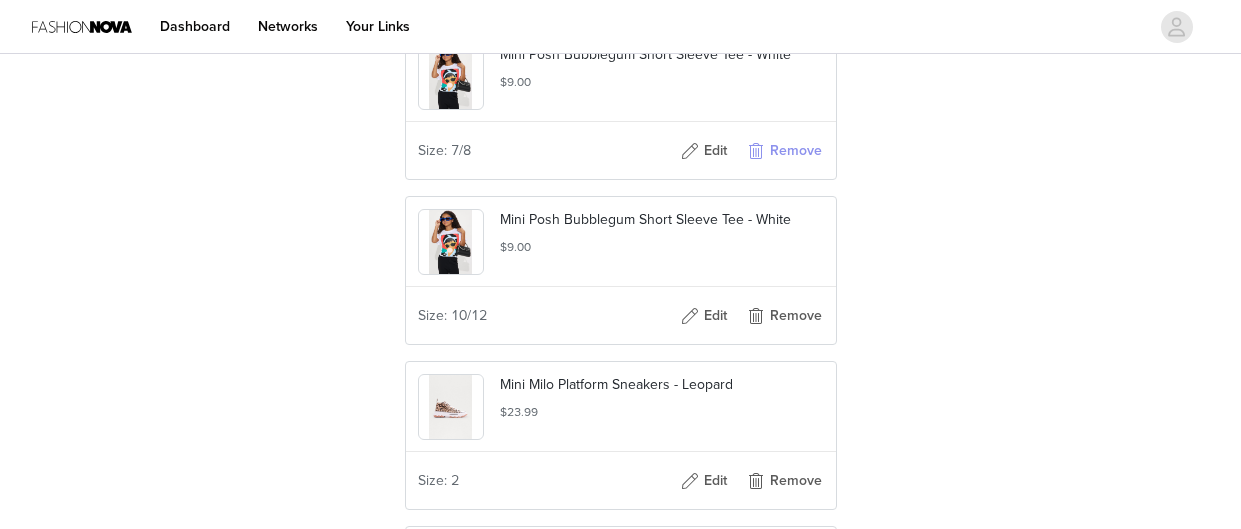 click on "Remove" at bounding box center (784, 151) 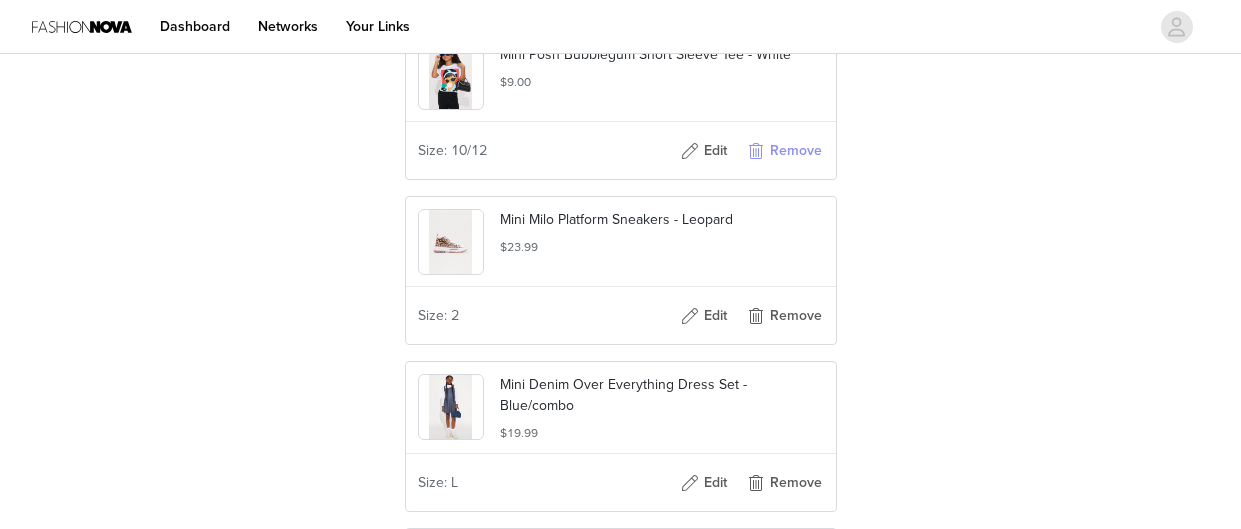 click on "Remove" at bounding box center [784, 151] 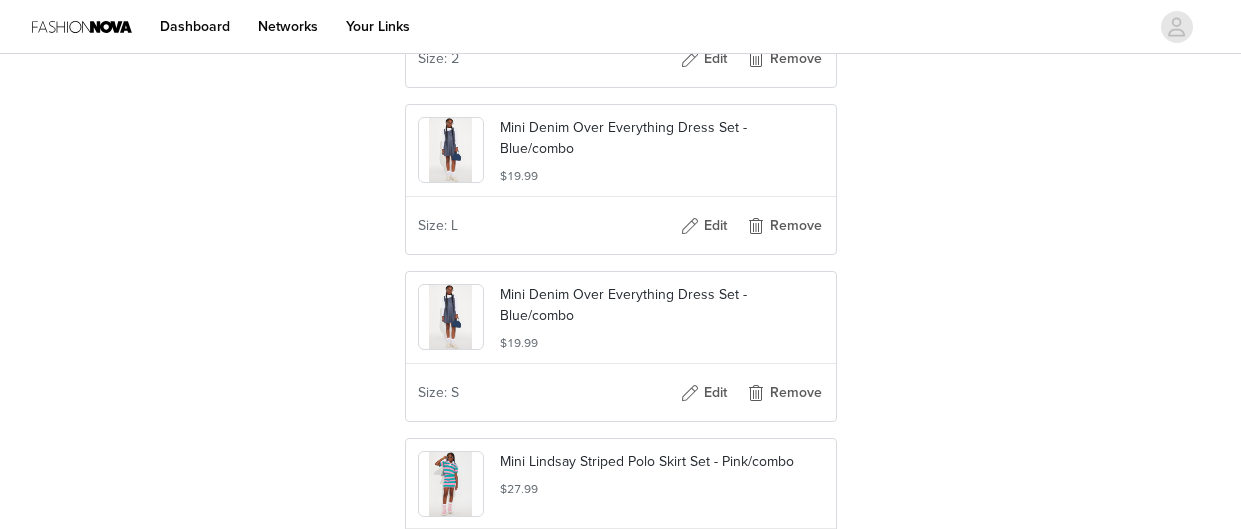 scroll, scrollTop: 2117, scrollLeft: 0, axis: vertical 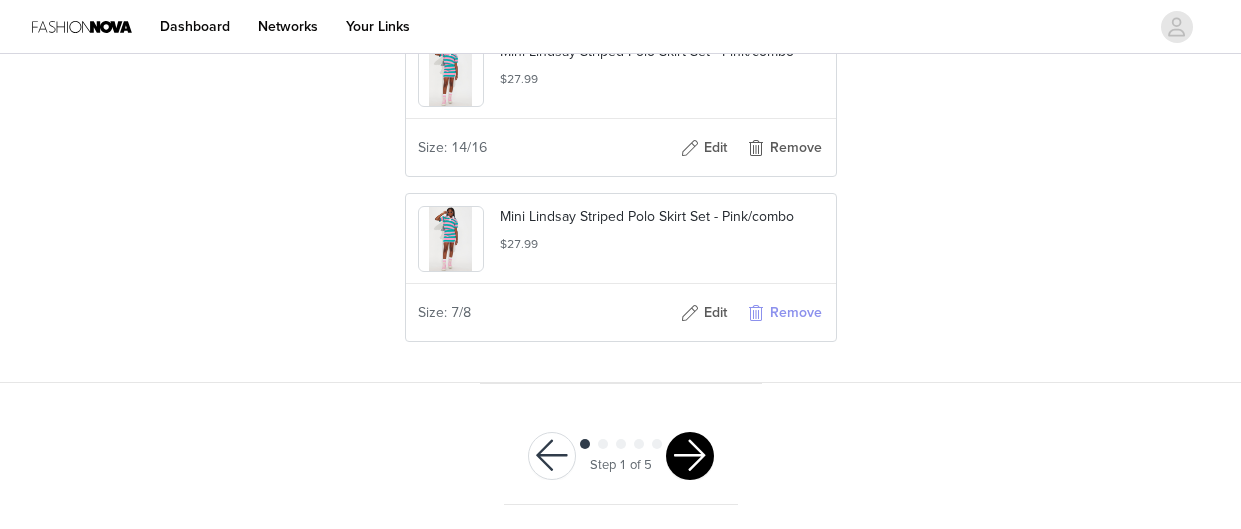 click on "Remove" at bounding box center [784, 313] 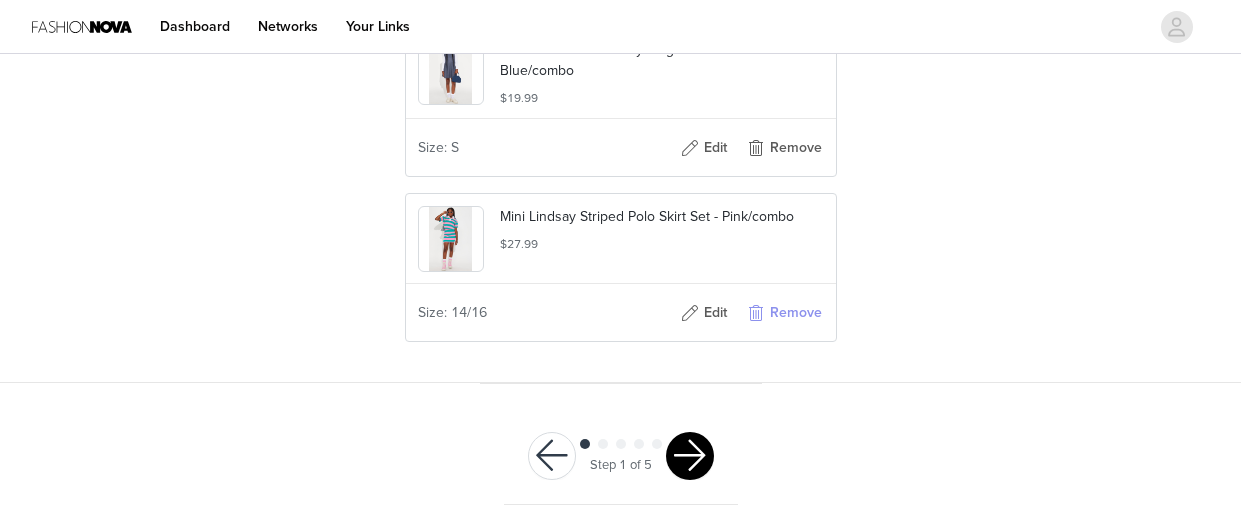 click on "Remove" at bounding box center [784, 313] 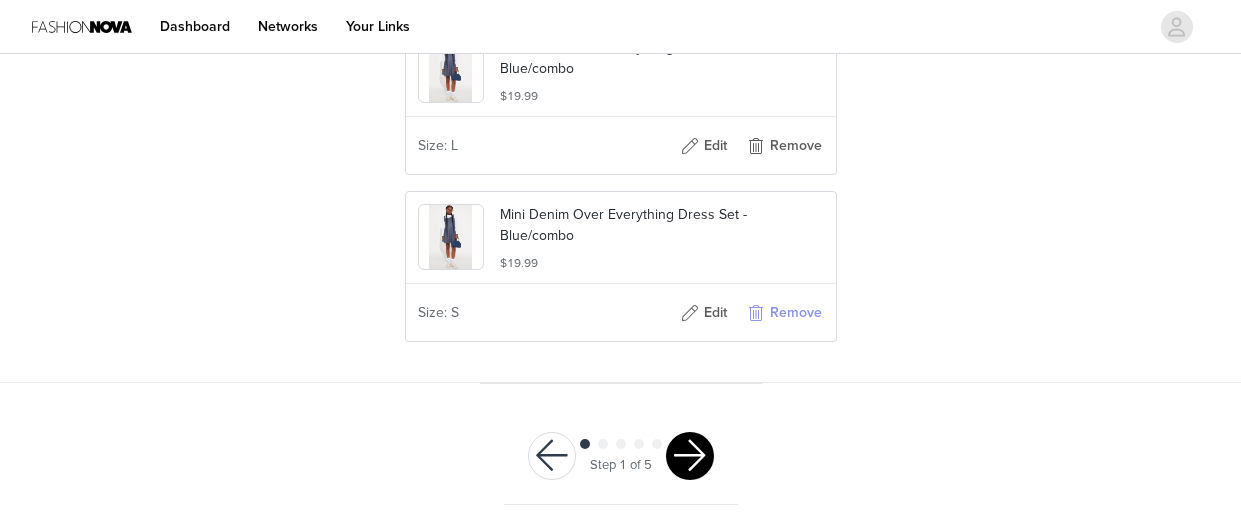 click on "Remove" at bounding box center [784, 313] 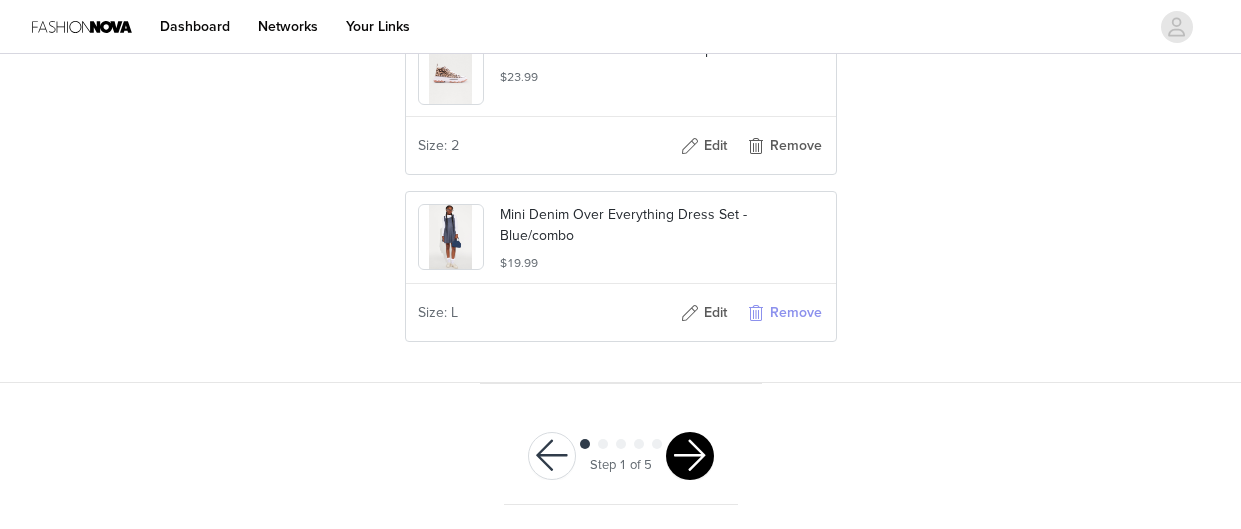 click on "Remove" at bounding box center [784, 313] 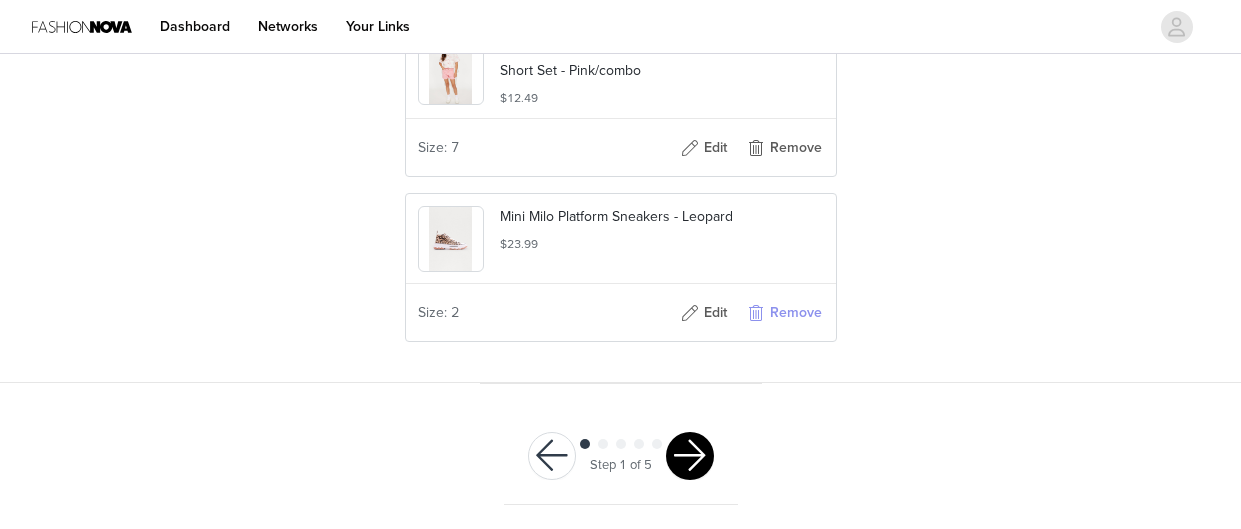 click on "Remove" at bounding box center [784, 313] 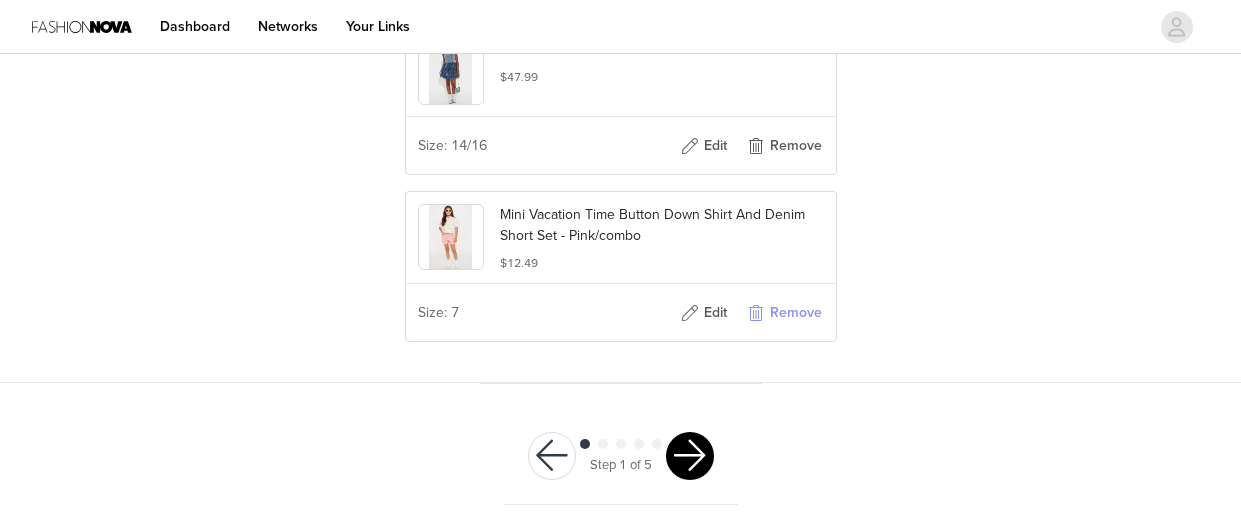 click on "Remove" at bounding box center (784, 313) 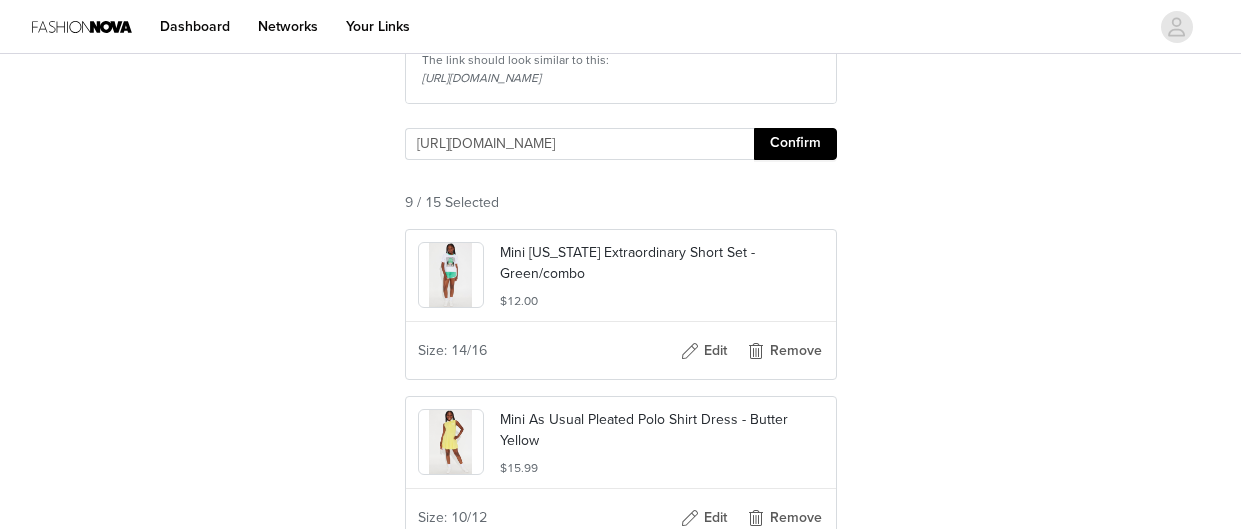 scroll, scrollTop: 431, scrollLeft: 0, axis: vertical 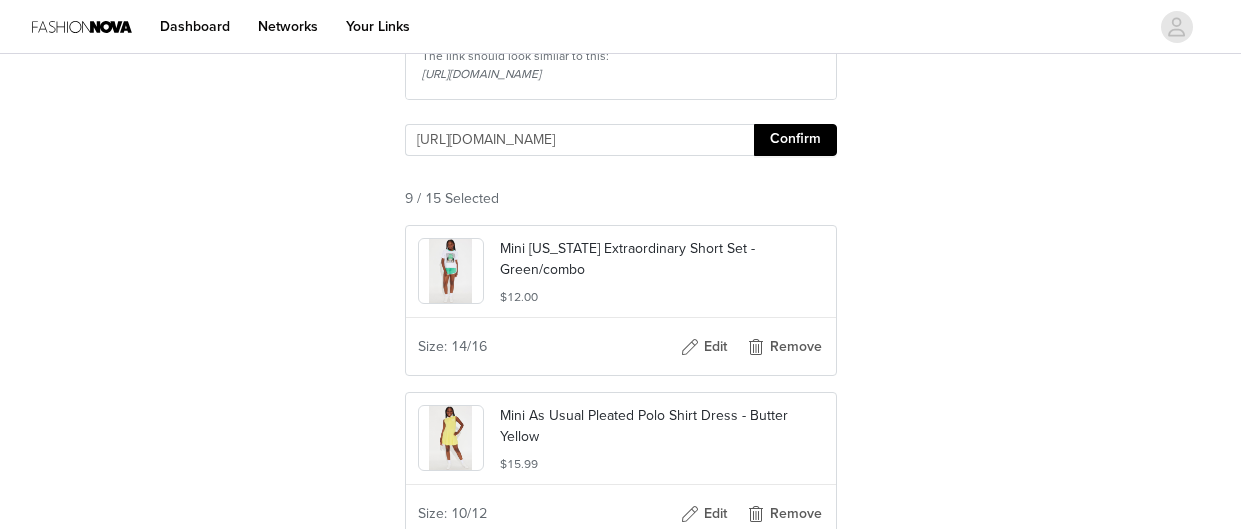 click on "Confirm" at bounding box center [795, 140] 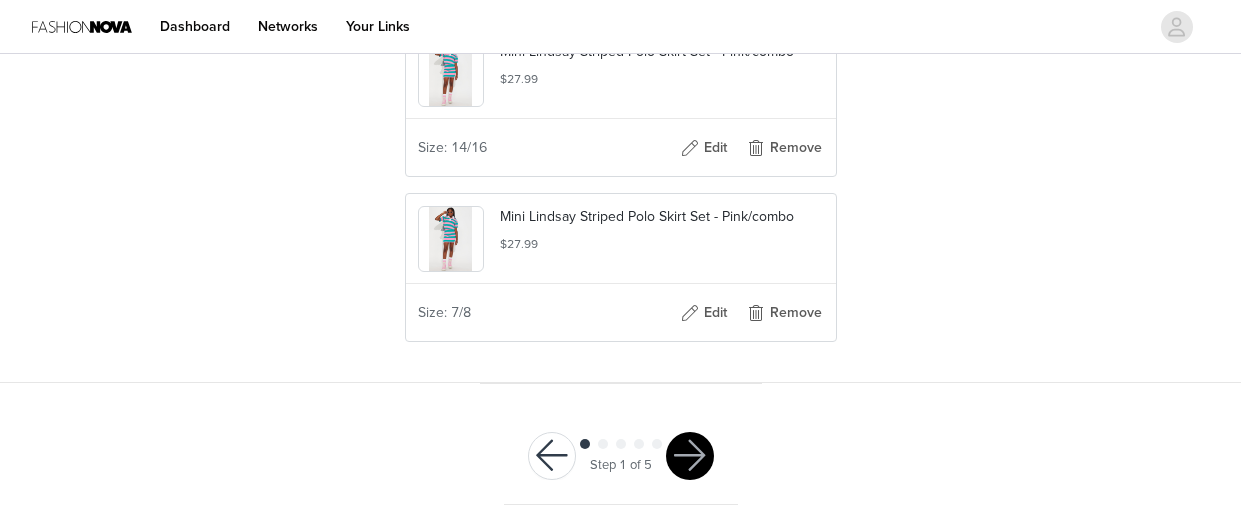 scroll, scrollTop: 3732, scrollLeft: 0, axis: vertical 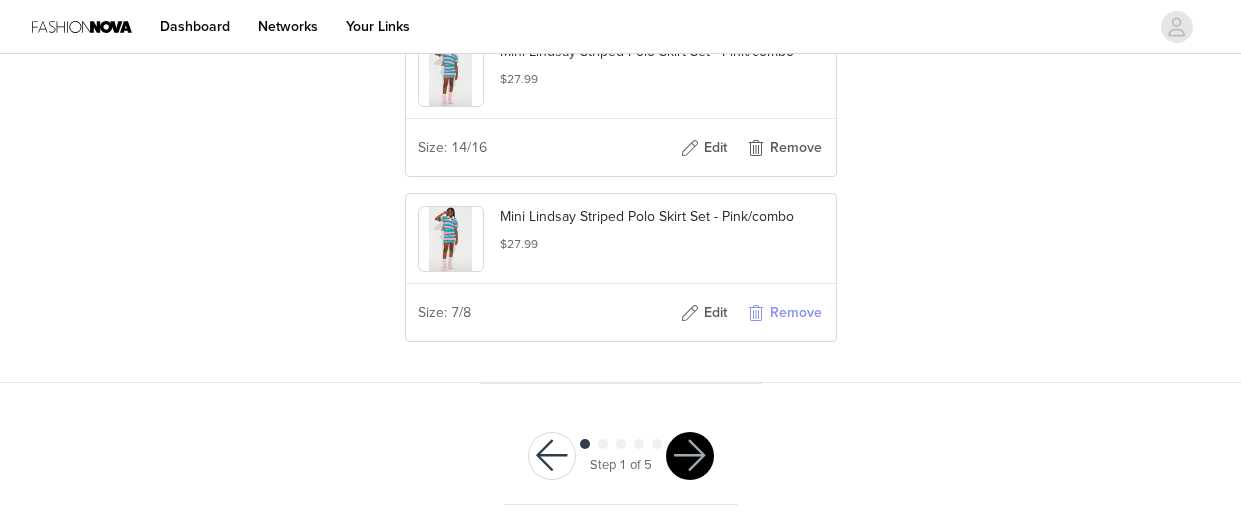 click on "Remove" at bounding box center (784, 313) 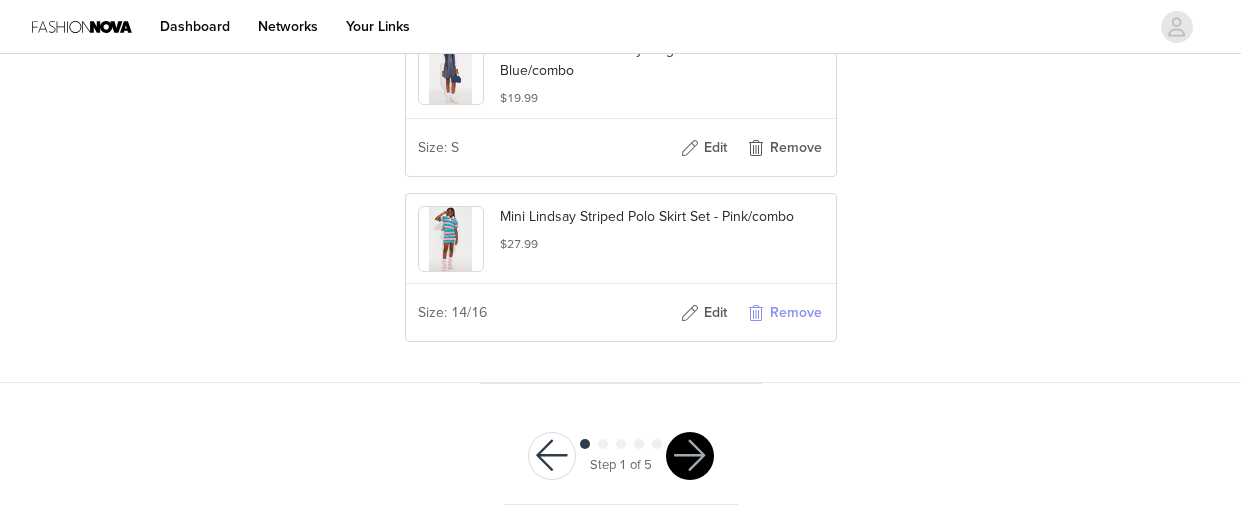 click on "Remove" at bounding box center [784, 313] 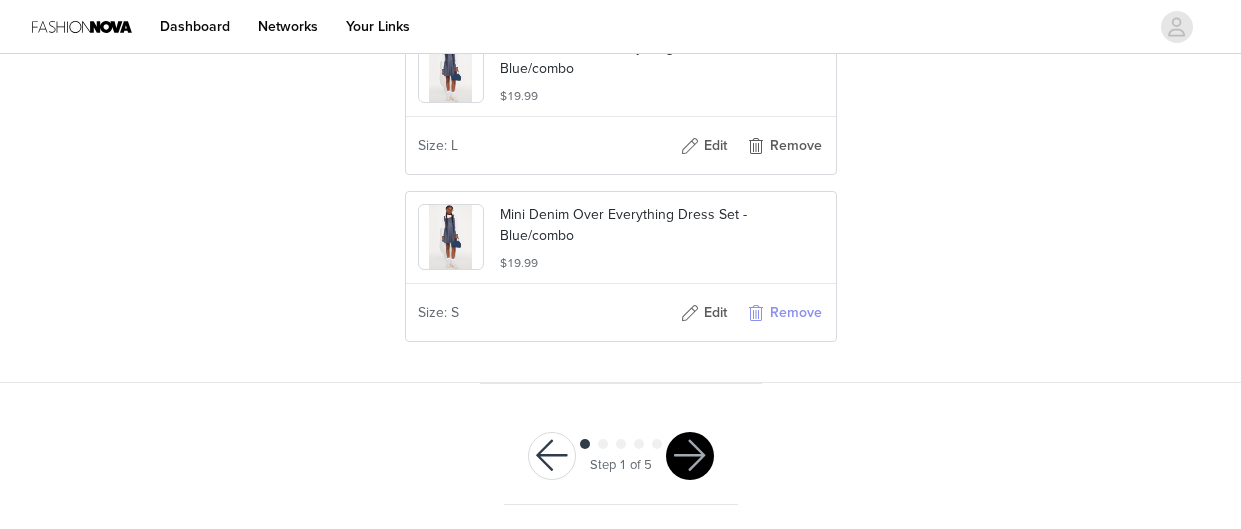 click on "Remove" at bounding box center (784, 313) 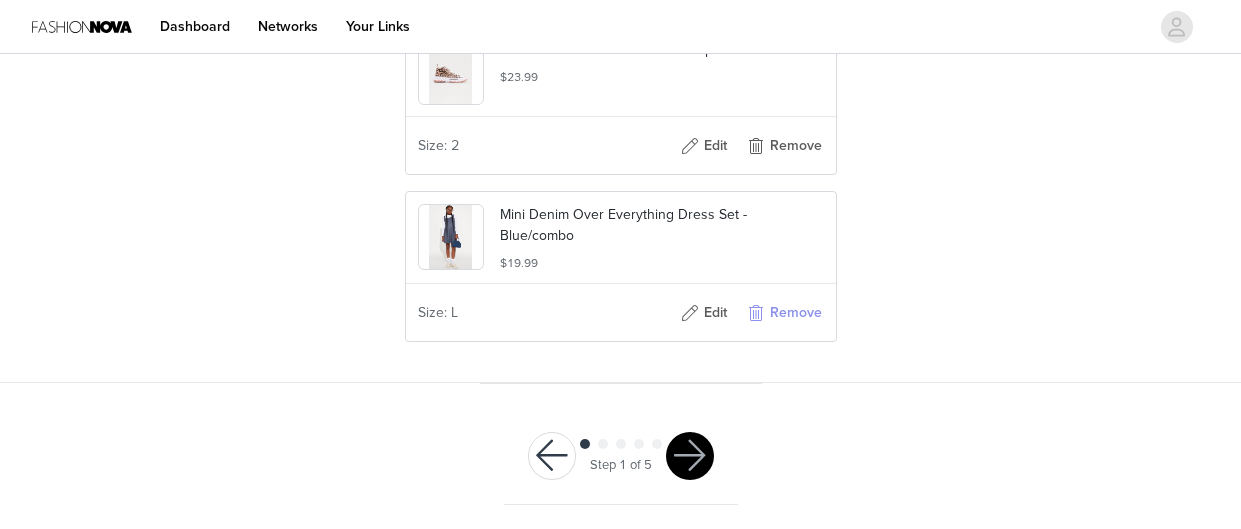 click on "Remove" at bounding box center (784, 313) 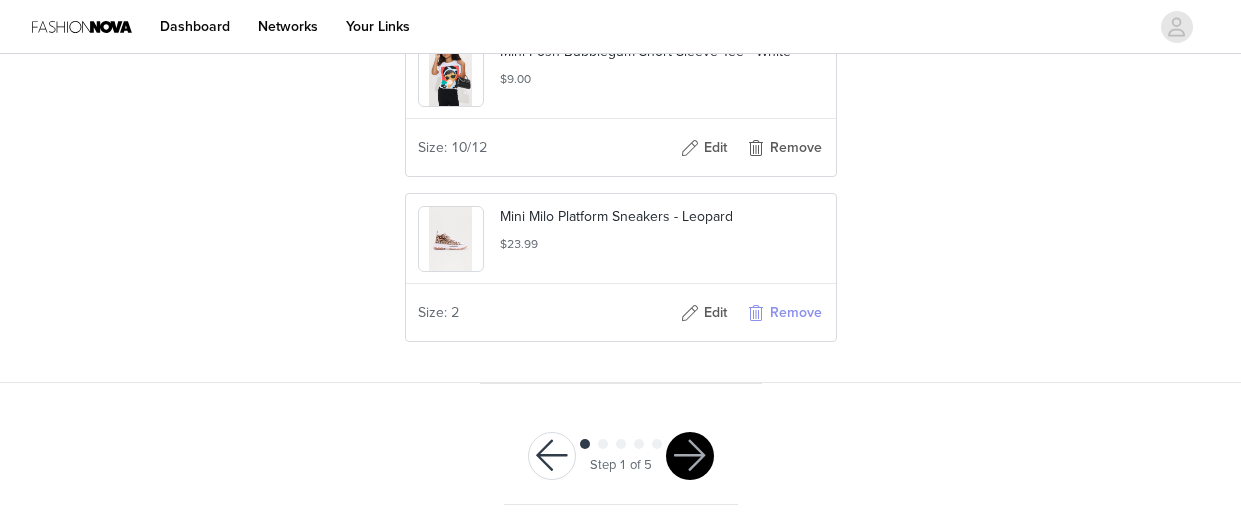 click on "Remove" at bounding box center [784, 313] 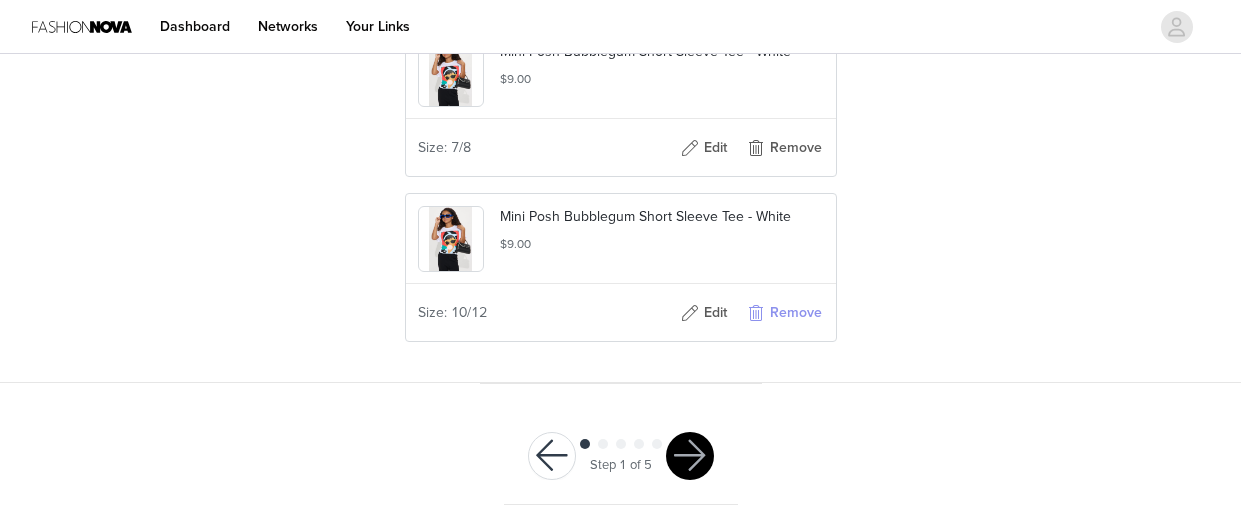 click on "Remove" at bounding box center (784, 313) 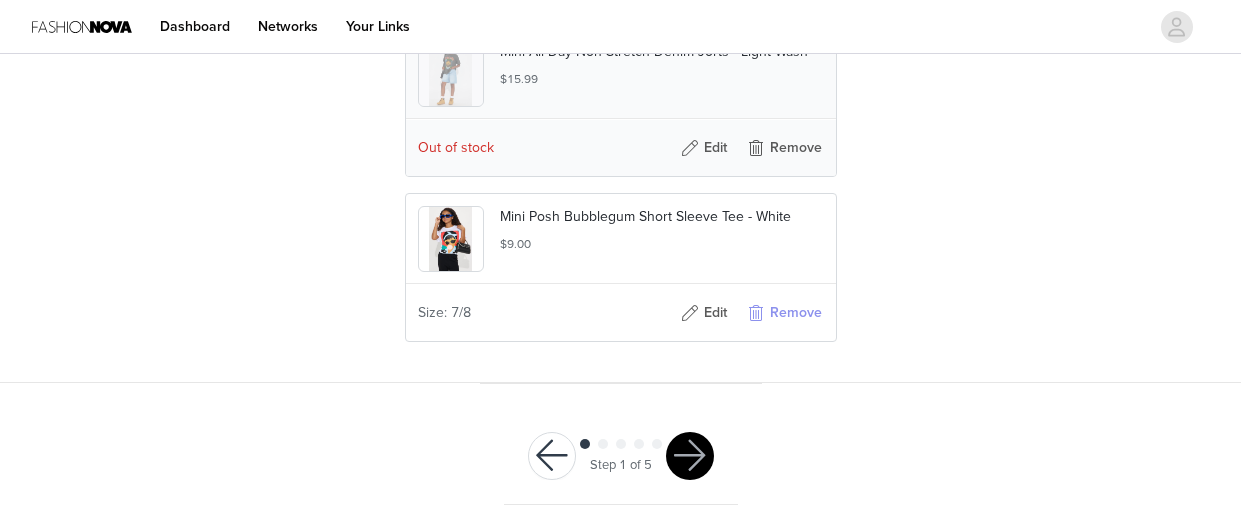 click on "Remove" at bounding box center [784, 313] 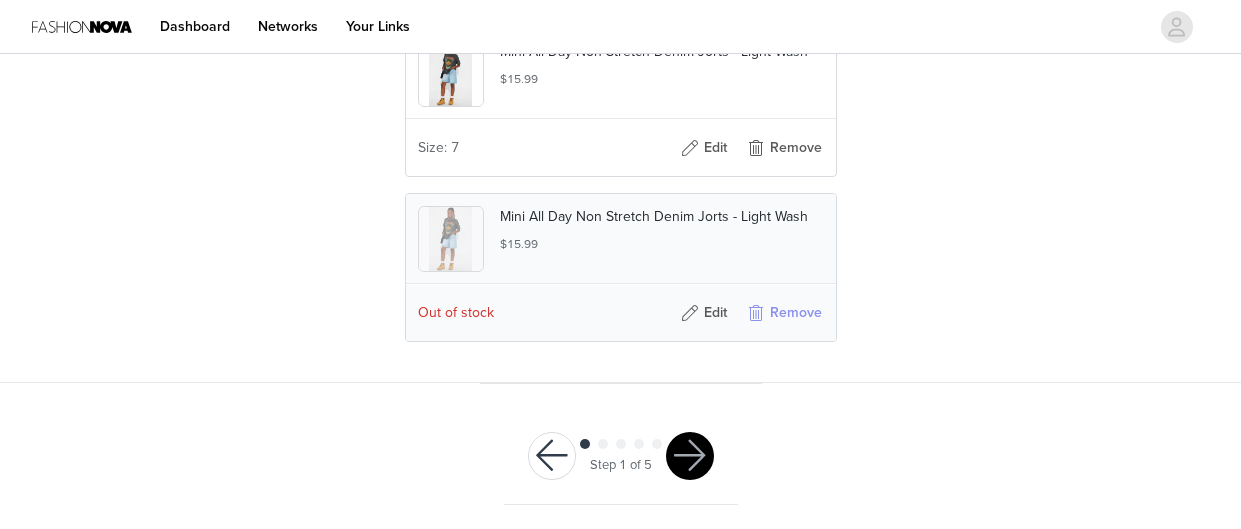 click on "Remove" at bounding box center [784, 313] 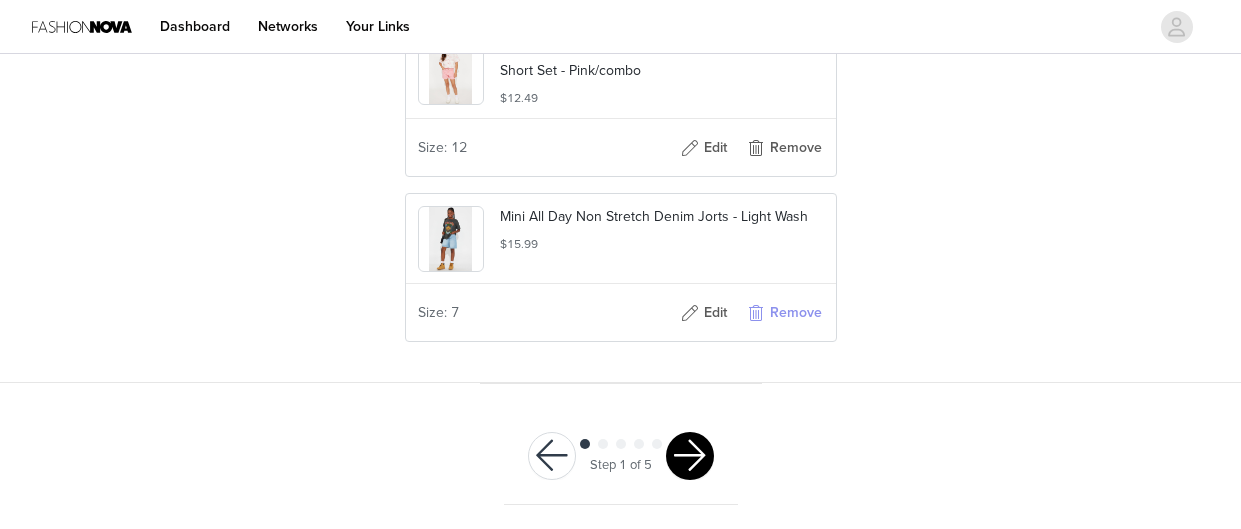 click on "Remove" at bounding box center [784, 313] 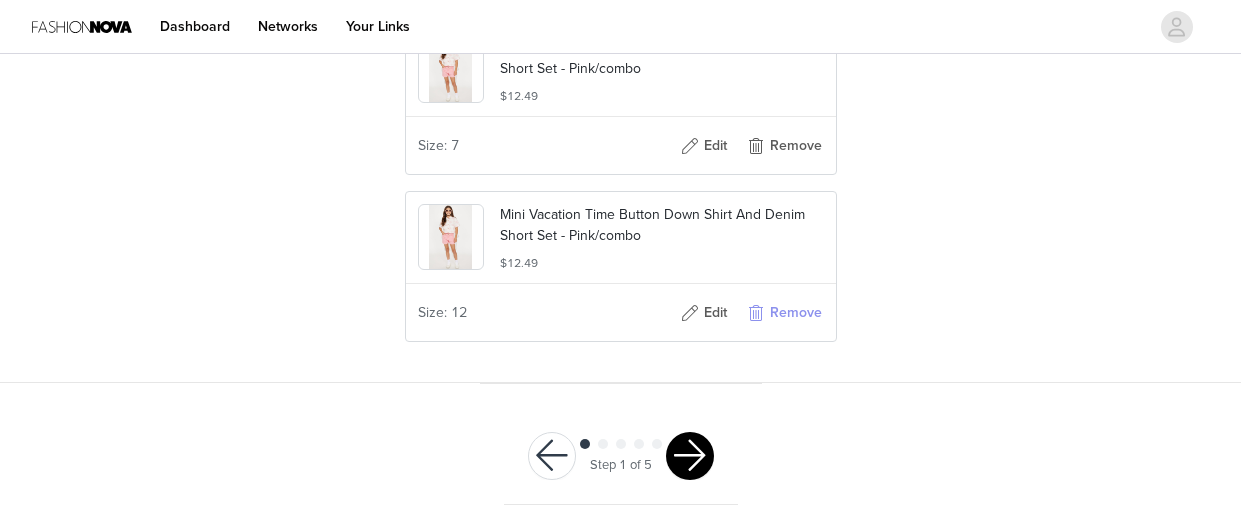 click on "Remove" at bounding box center [784, 313] 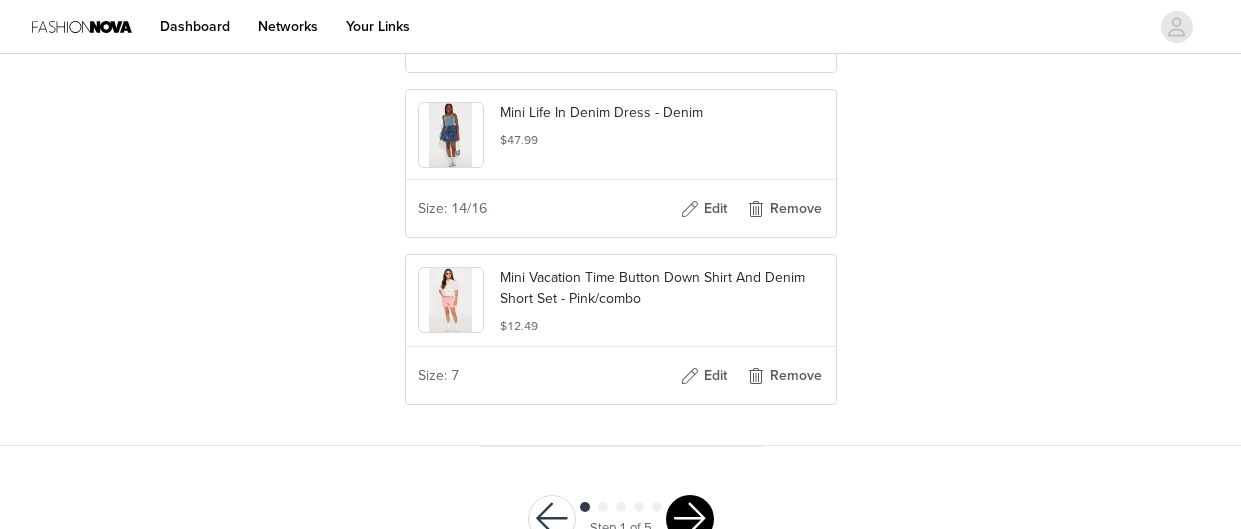 scroll, scrollTop: 1991, scrollLeft: 0, axis: vertical 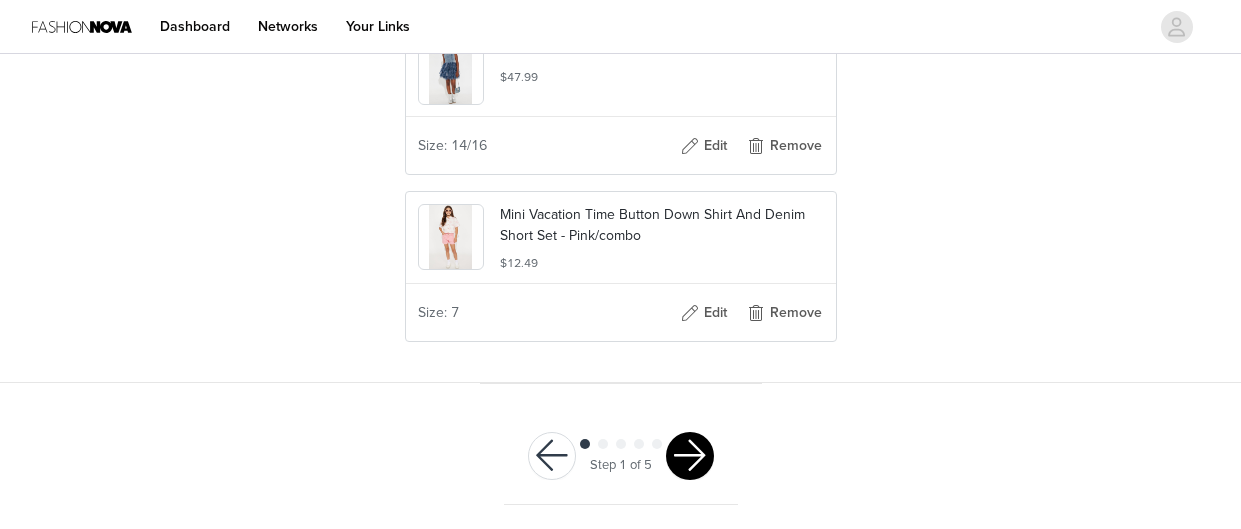 click at bounding box center [690, 456] 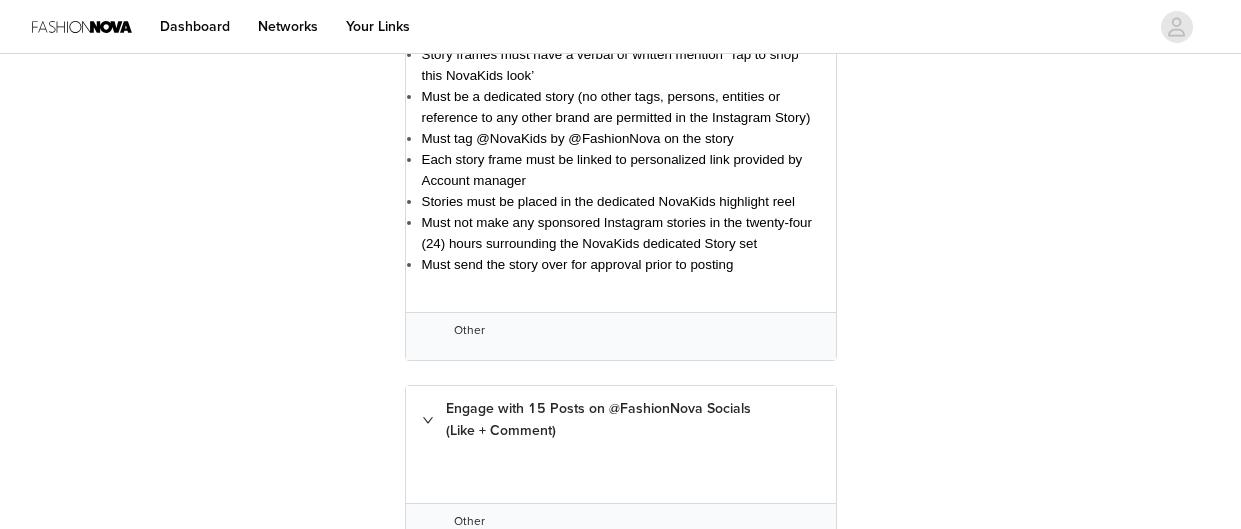 scroll, scrollTop: 1781, scrollLeft: 0, axis: vertical 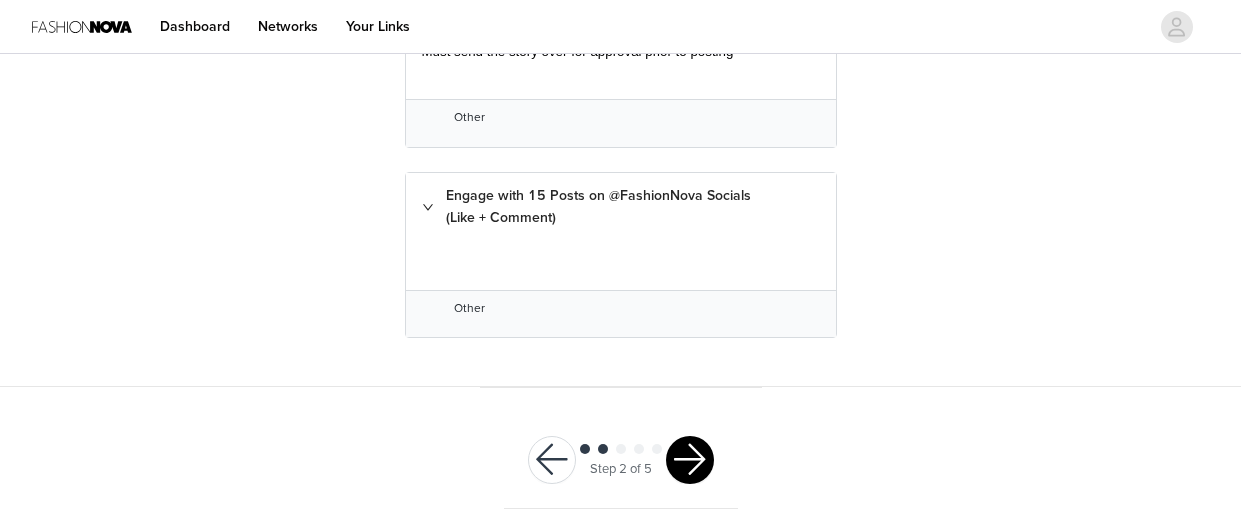 click at bounding box center (690, 460) 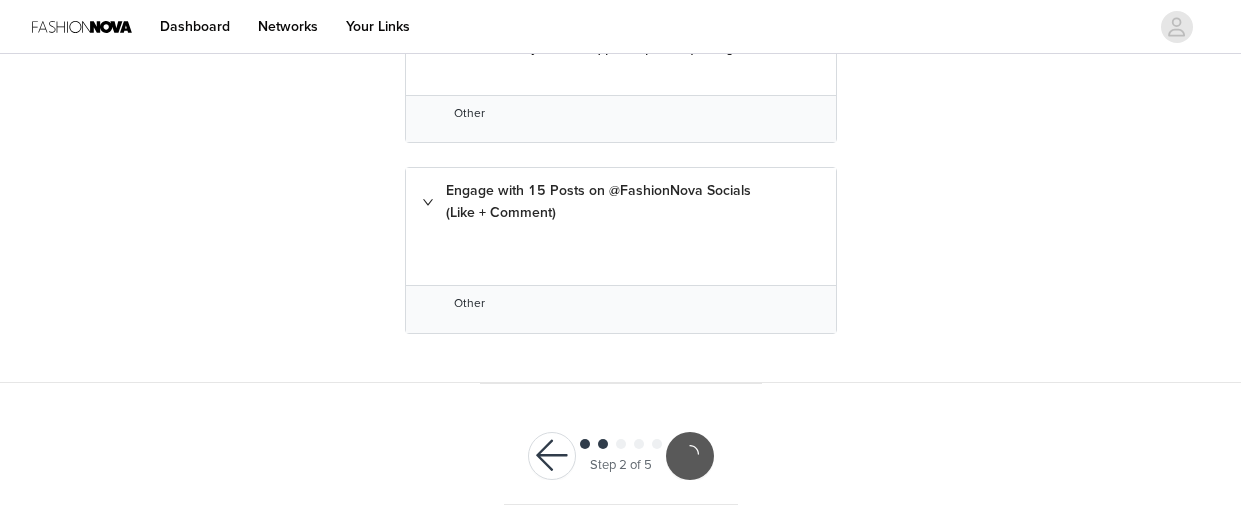 scroll, scrollTop: 1707, scrollLeft: 0, axis: vertical 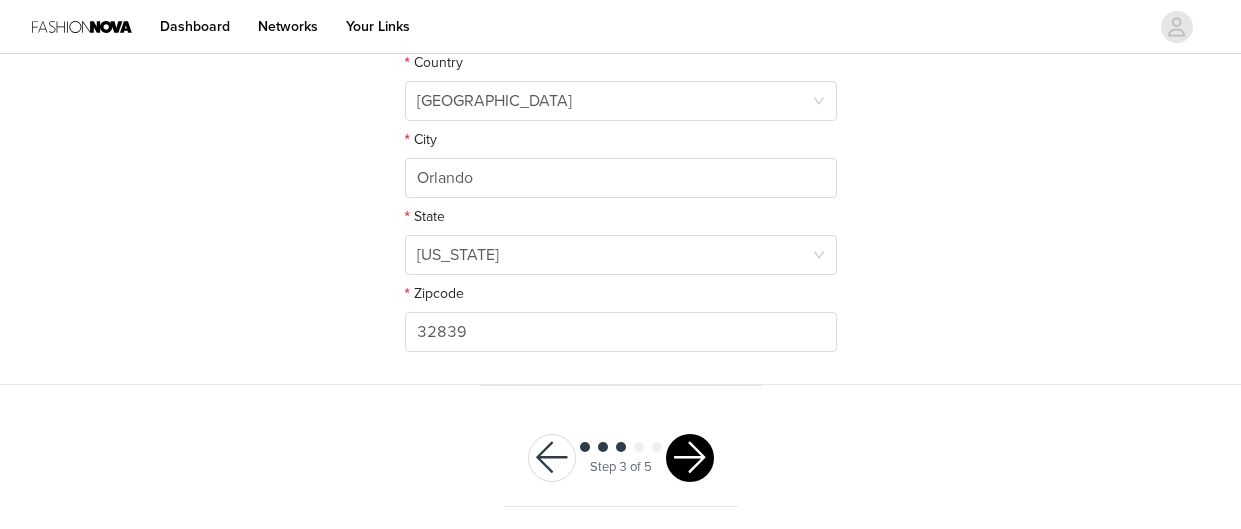 click at bounding box center [690, 458] 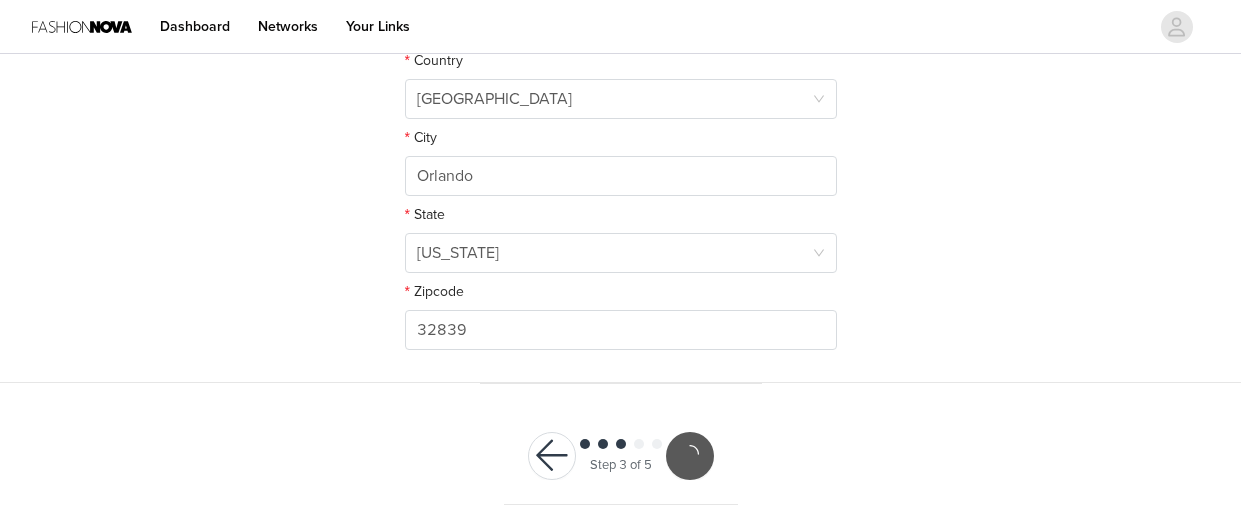 scroll, scrollTop: 634, scrollLeft: 0, axis: vertical 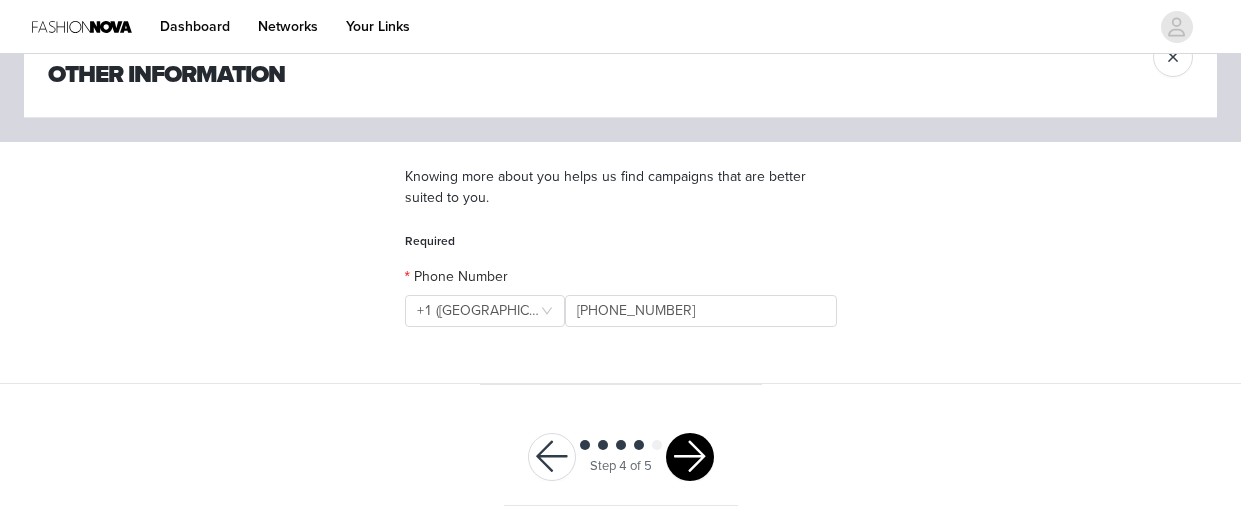 click at bounding box center [690, 457] 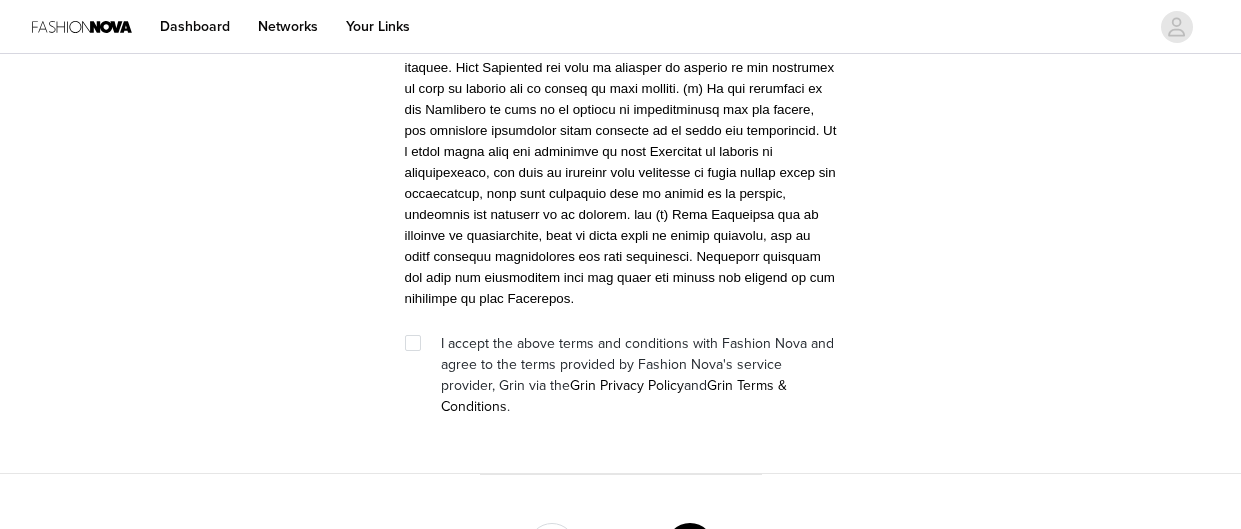scroll, scrollTop: 4879, scrollLeft: 0, axis: vertical 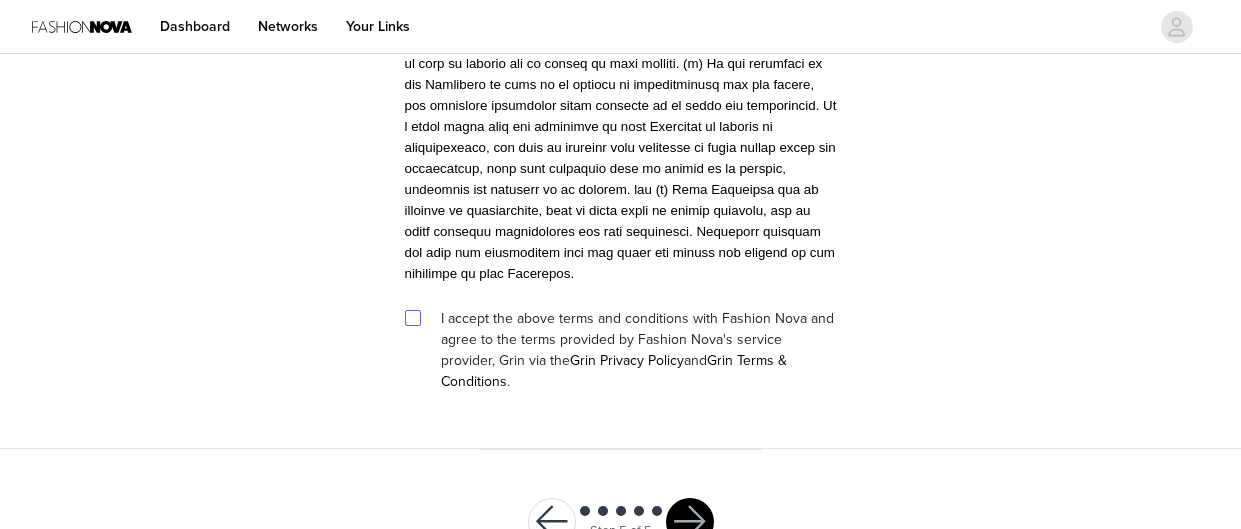 click at bounding box center [412, 317] 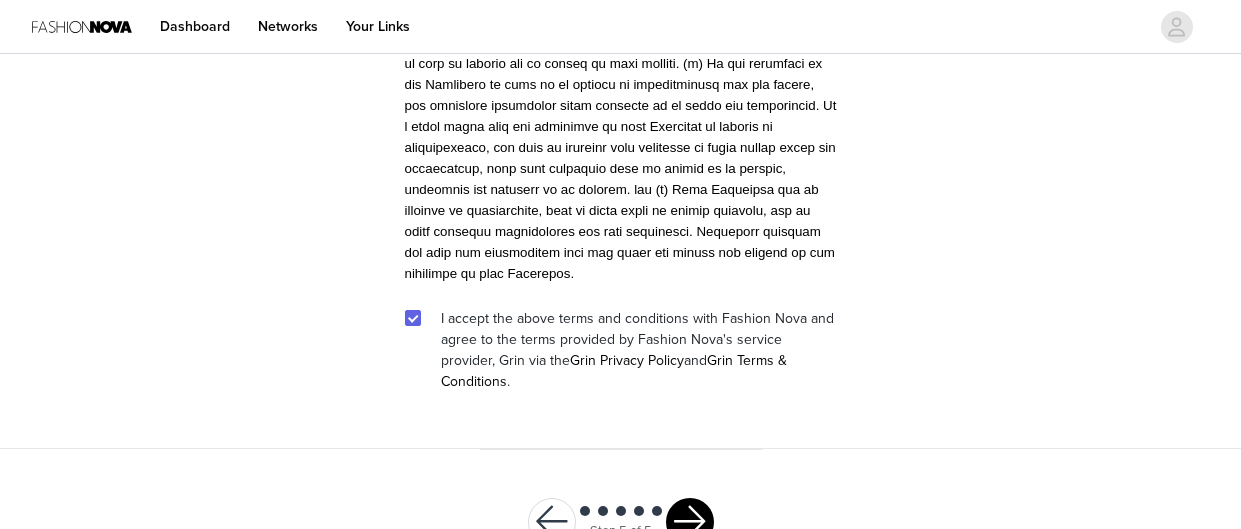 click at bounding box center [690, 522] 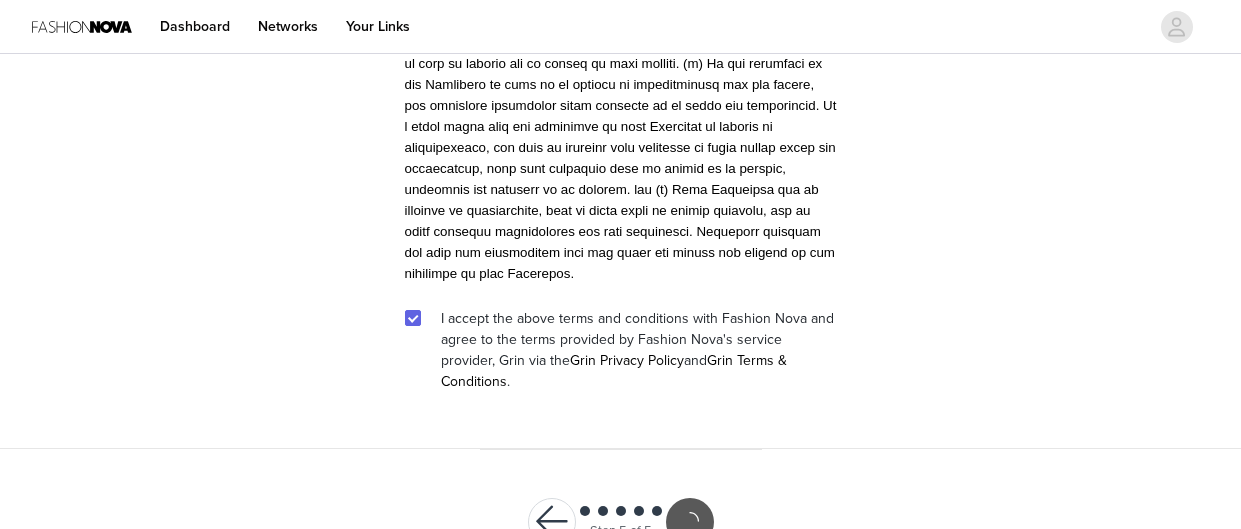 scroll, scrollTop: 4805, scrollLeft: 0, axis: vertical 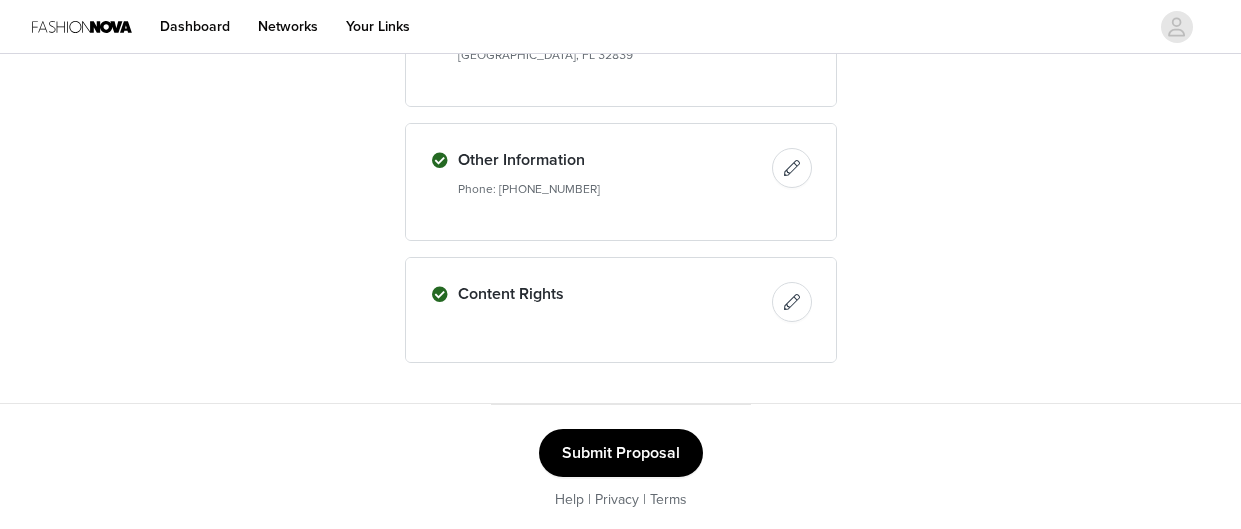 click on "Submit Proposal" at bounding box center (621, 453) 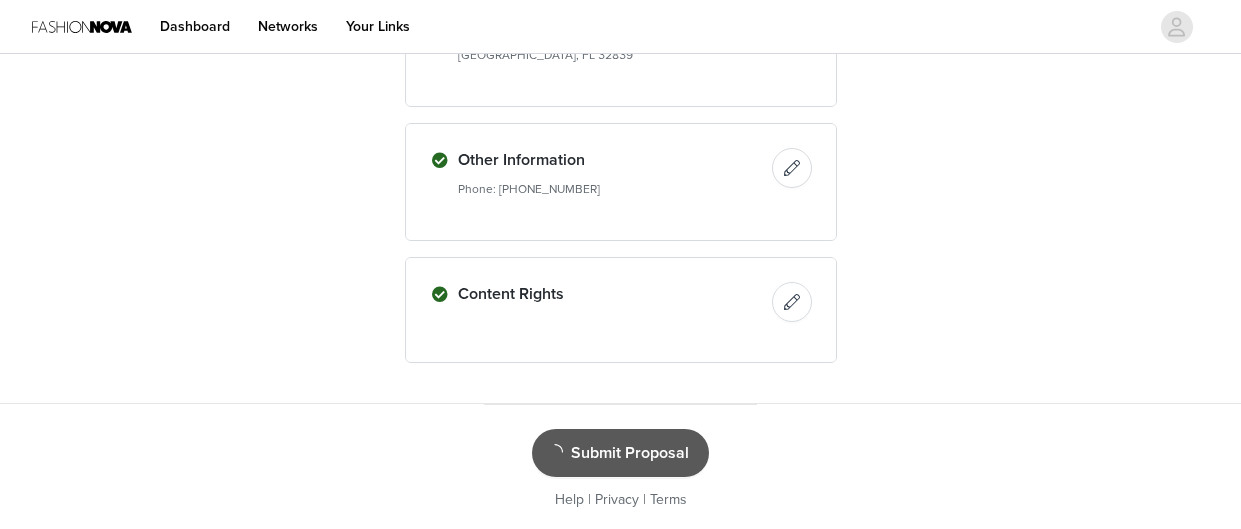 scroll, scrollTop: 0, scrollLeft: 0, axis: both 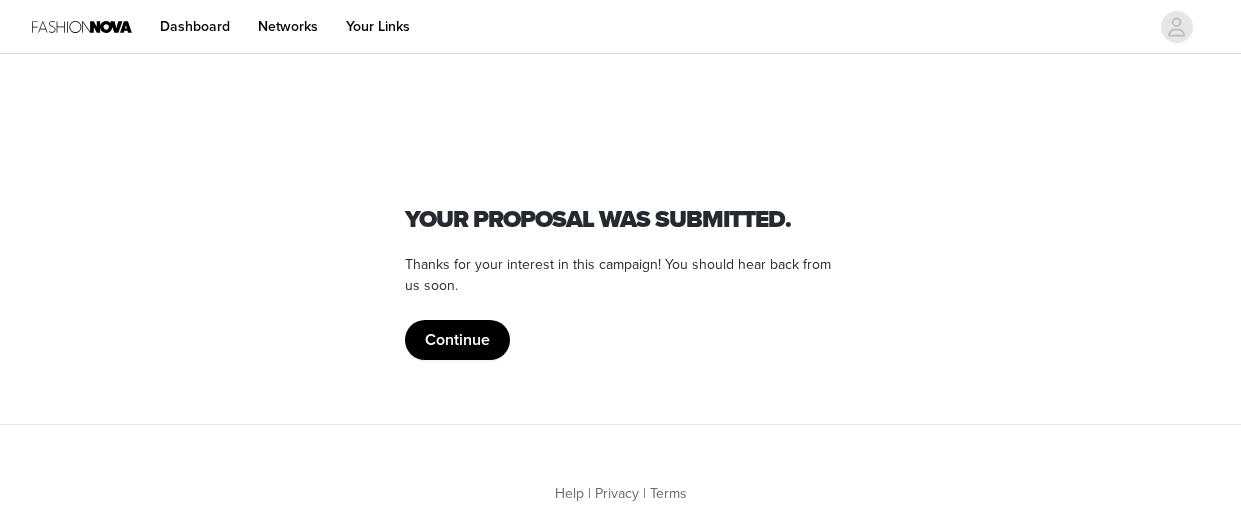click on "Continue" at bounding box center (457, 340) 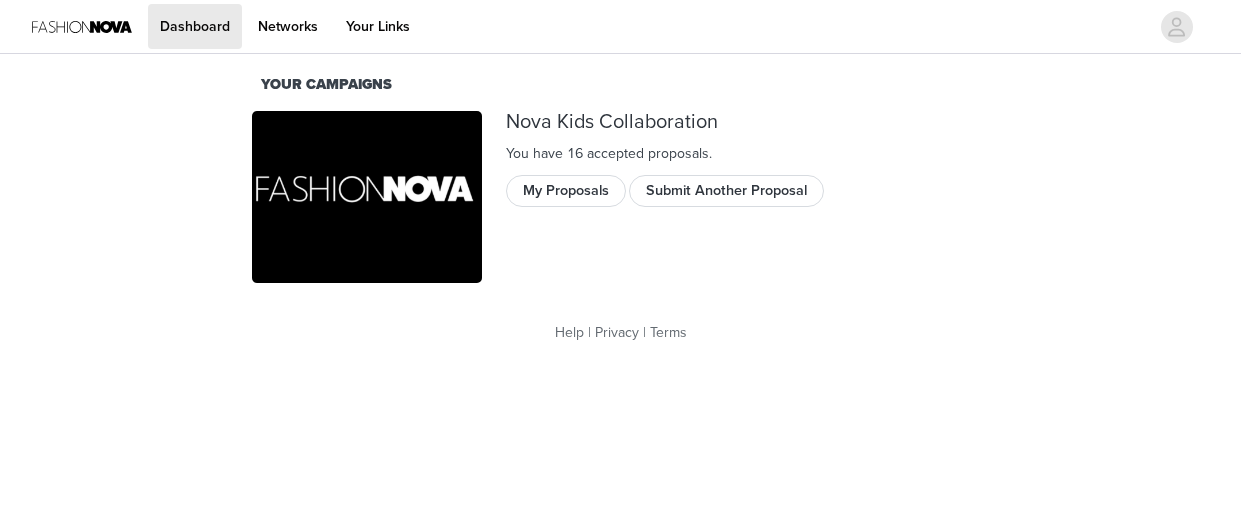 scroll, scrollTop: 0, scrollLeft: 0, axis: both 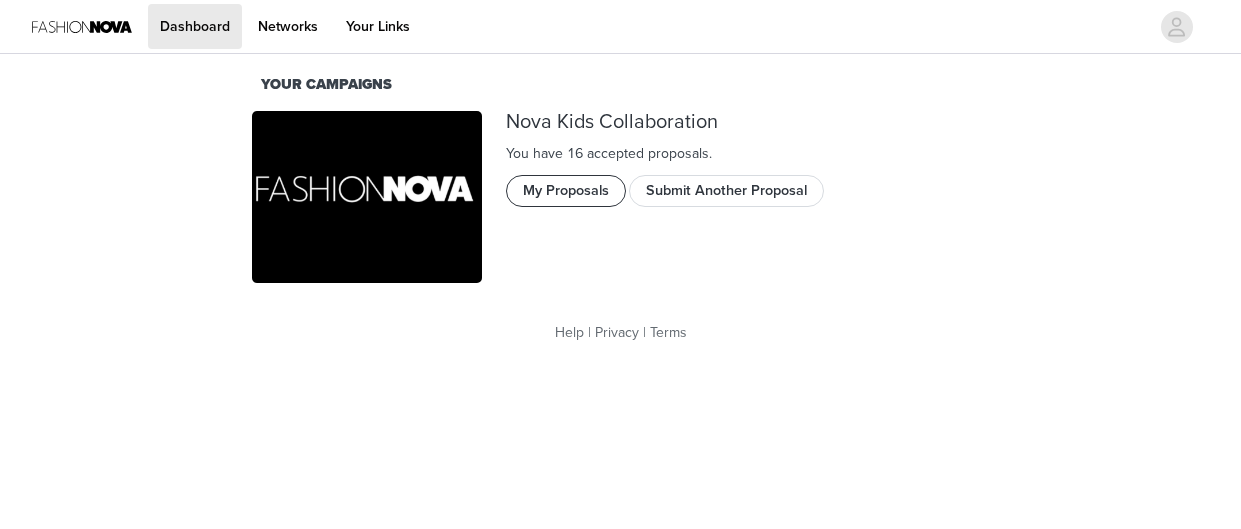 click on "My Proposals" at bounding box center [566, 191] 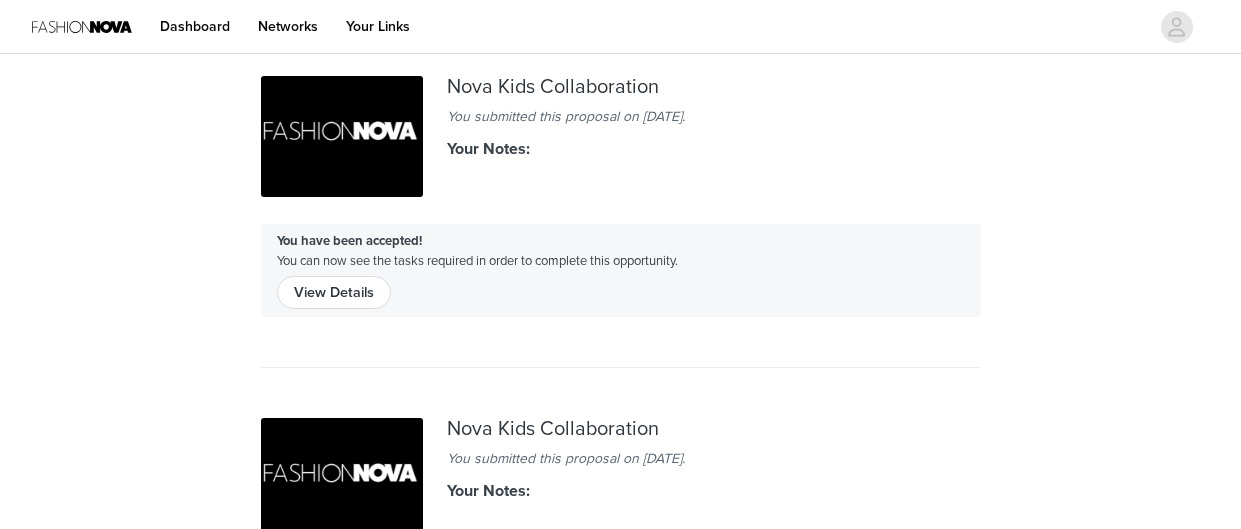 scroll, scrollTop: 1074, scrollLeft: 0, axis: vertical 